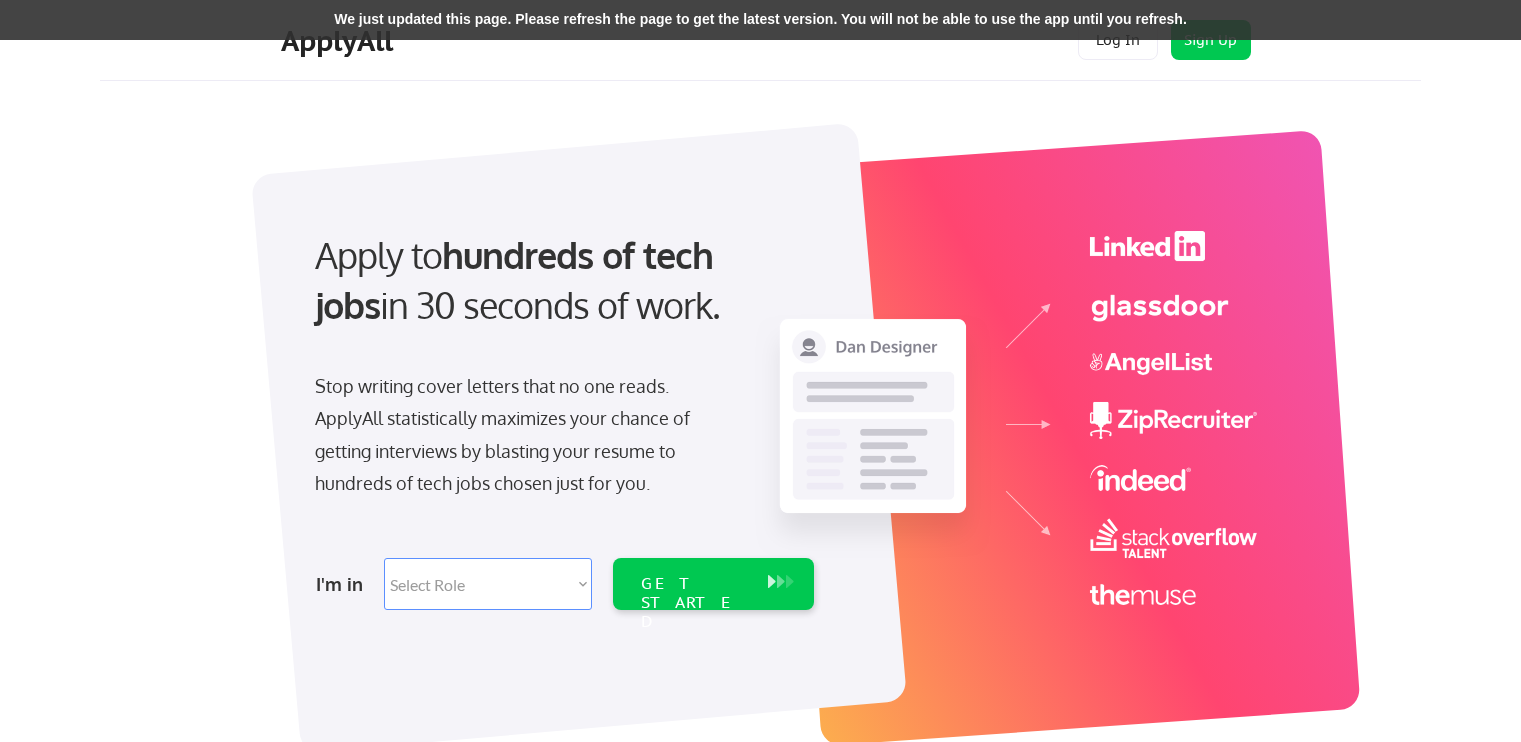 scroll, scrollTop: 0, scrollLeft: 0, axis: both 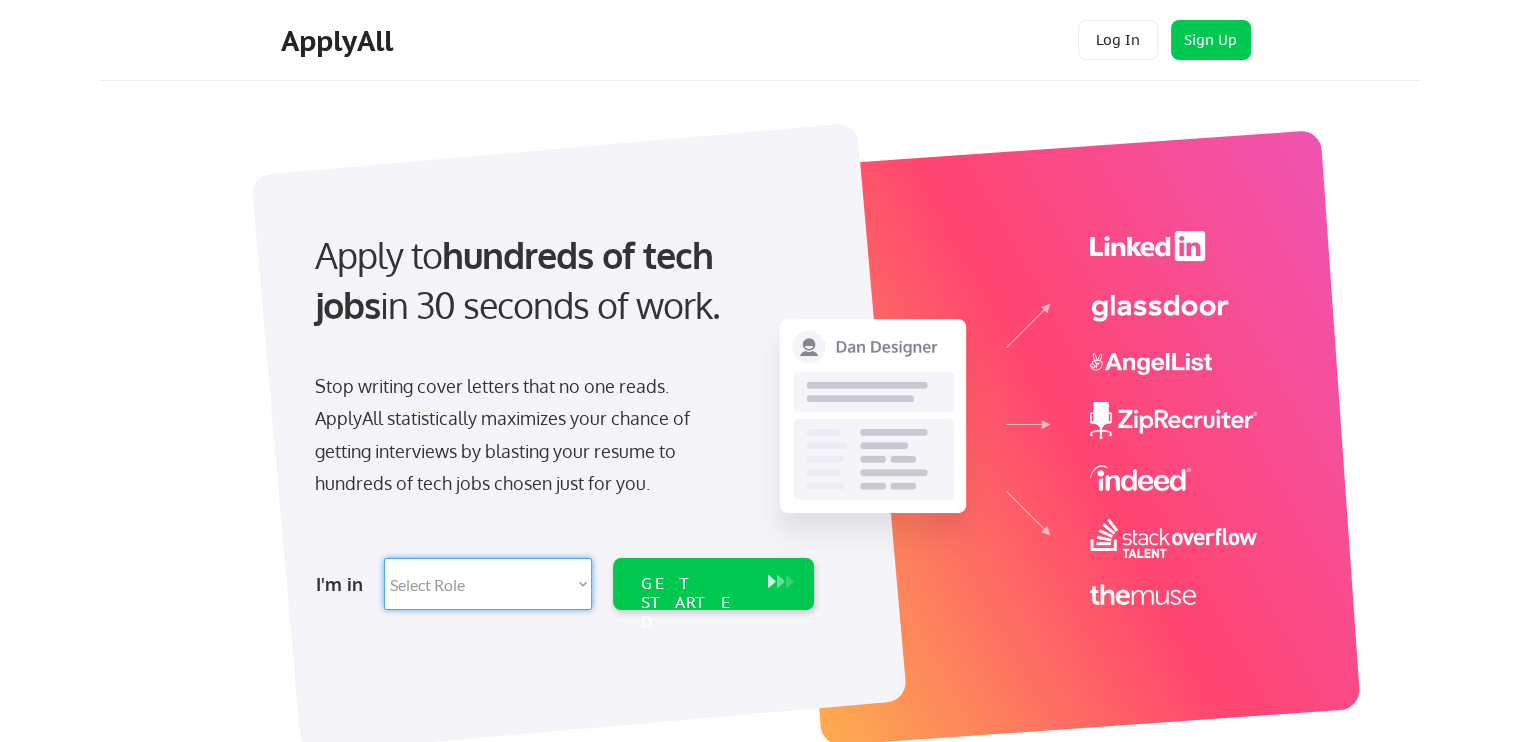 click on "Select Role Software Engineering Product Management Customer Success Sales UI/UX/Product Design Technical Project/Program Mgmt Marketing & Growth Data HR/Recruiting IT/Cybersecurity Tech Finance/Ops/Strategy Customer Support" at bounding box center (488, 584) 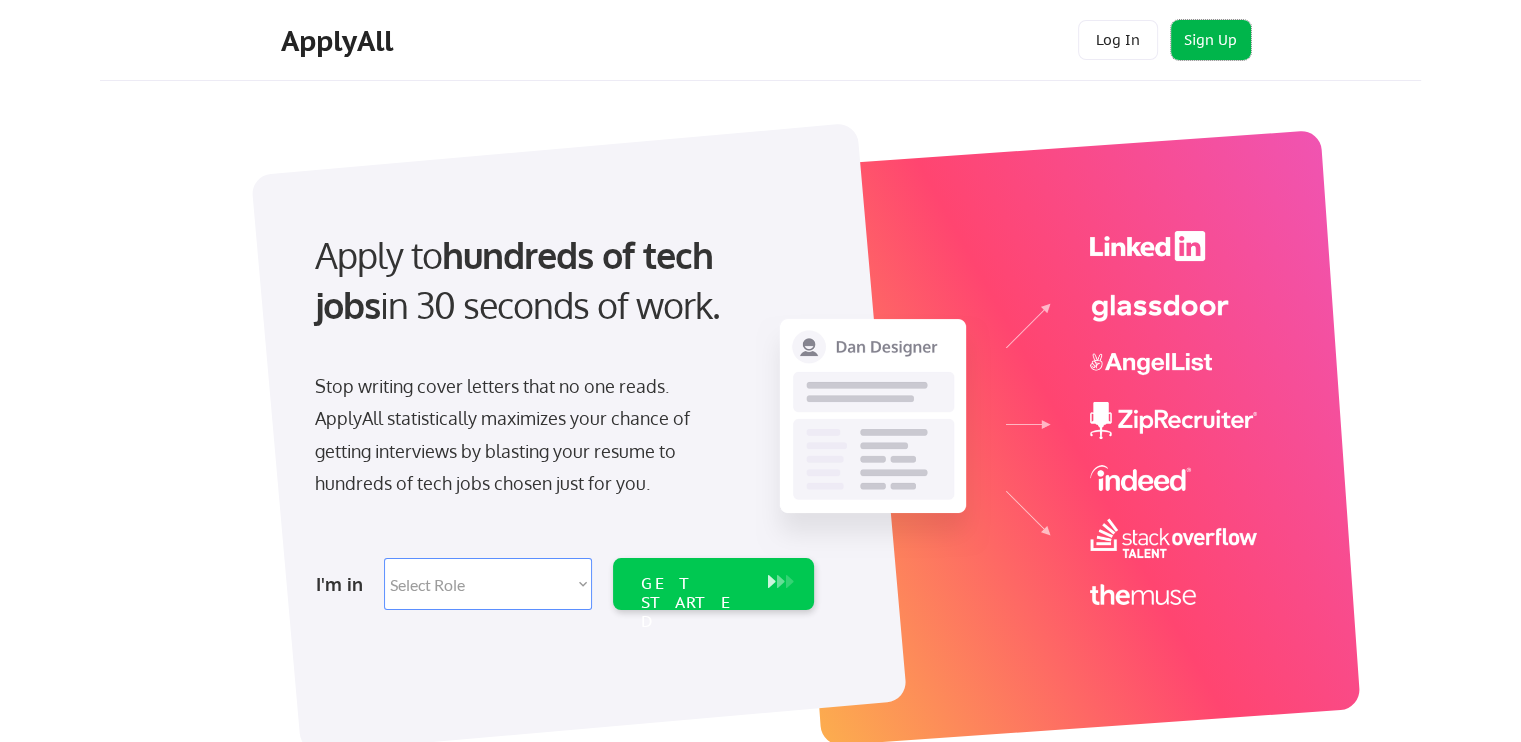 click on "Sign Up" at bounding box center [1211, 40] 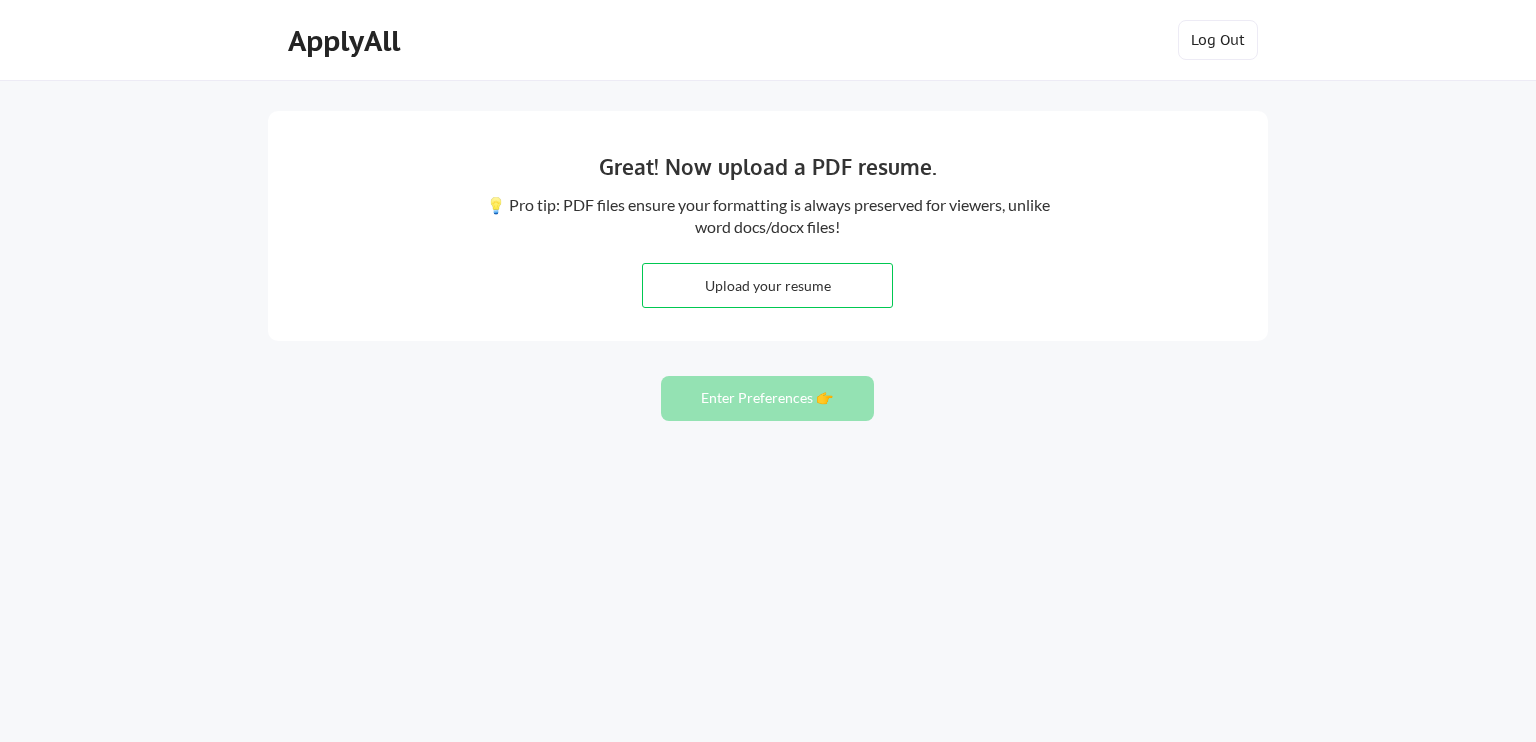 scroll, scrollTop: 0, scrollLeft: 0, axis: both 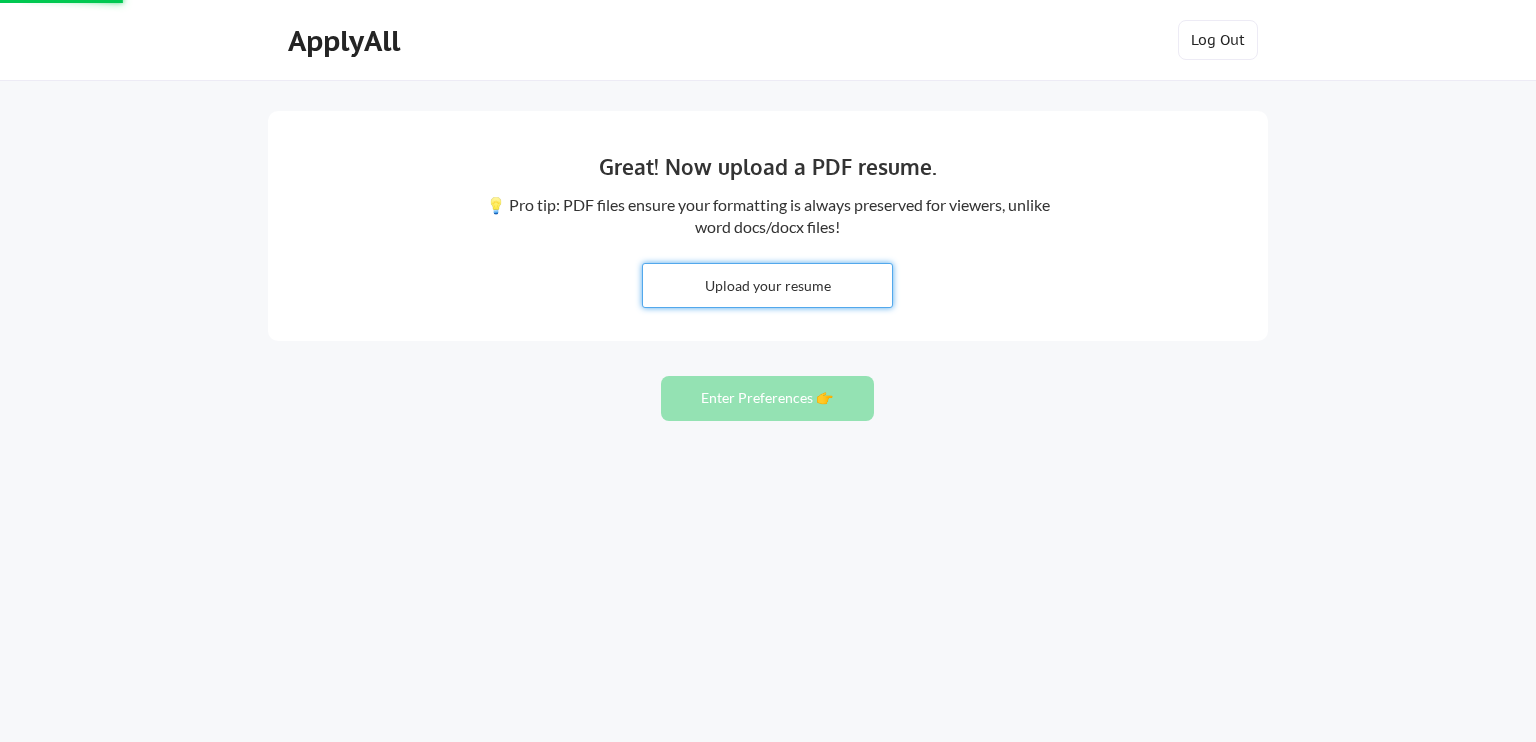 type 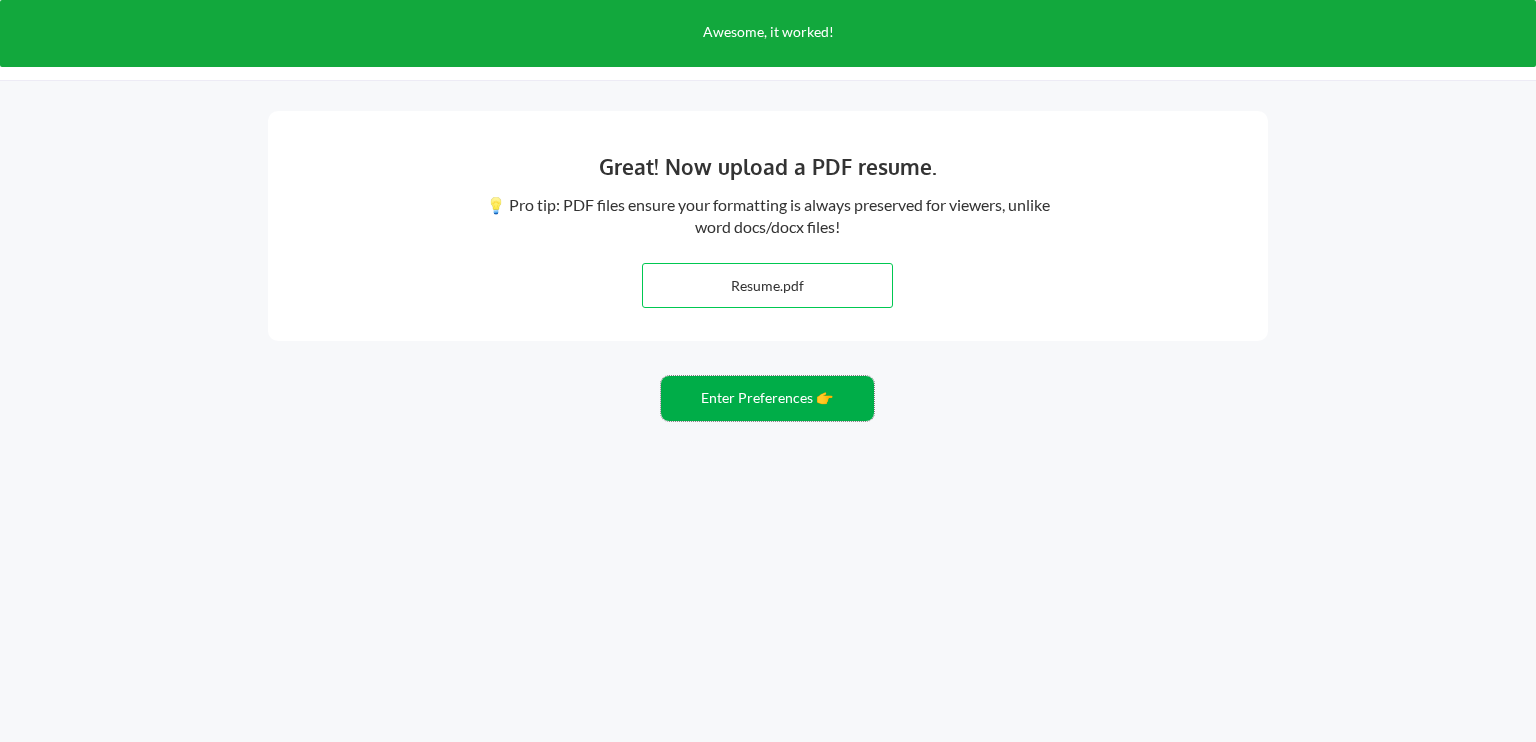 click on "Enter Preferences  👉" at bounding box center (767, 398) 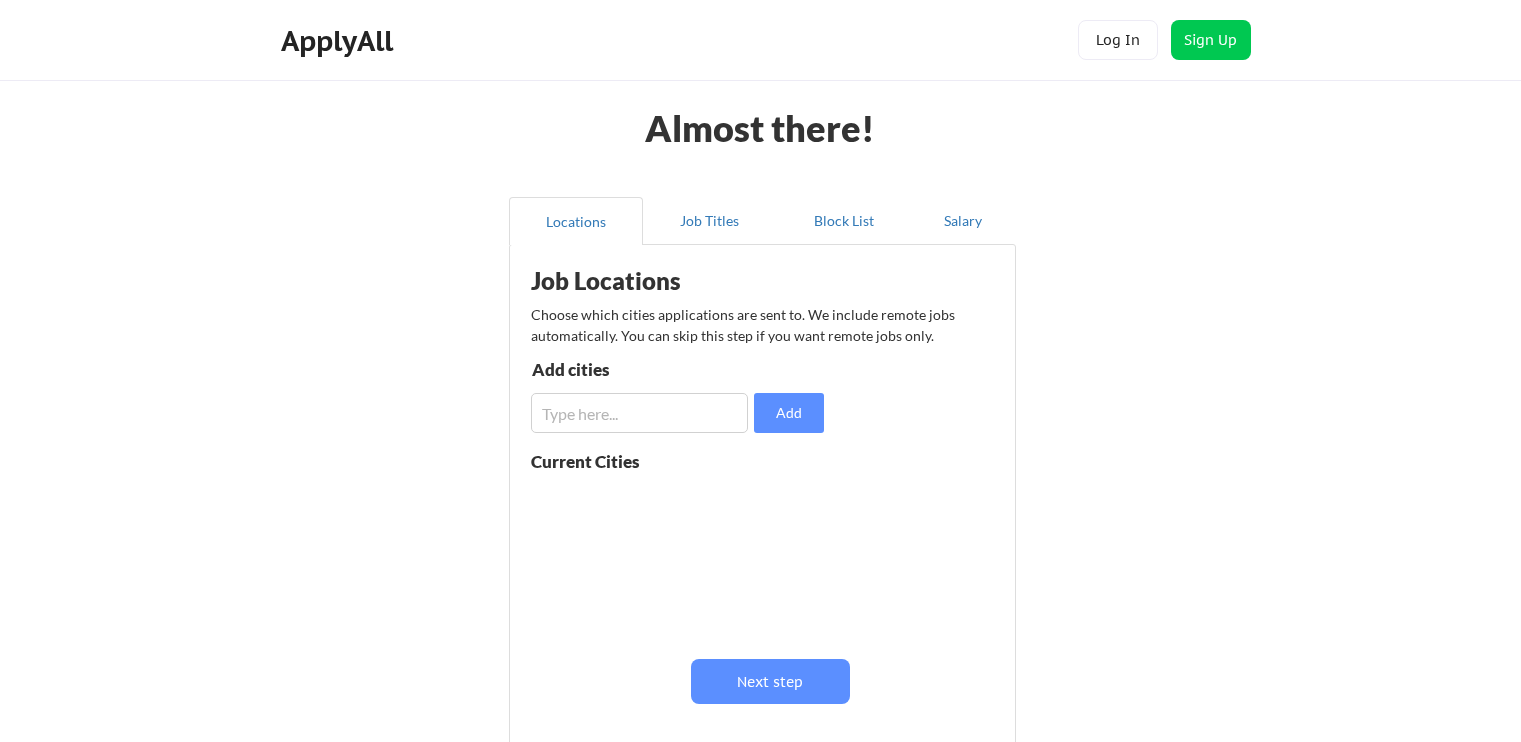 scroll, scrollTop: 0, scrollLeft: 0, axis: both 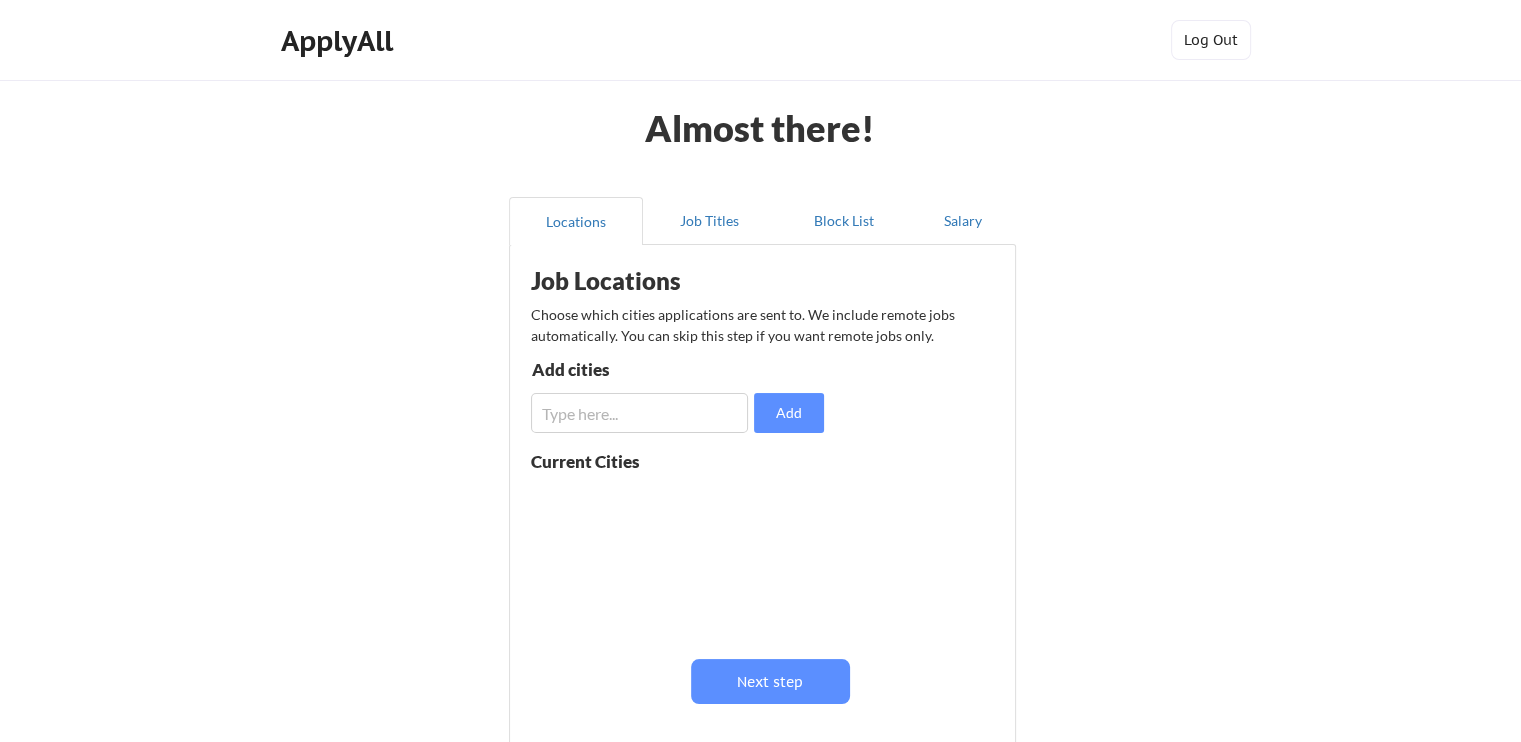 click at bounding box center [639, 413] 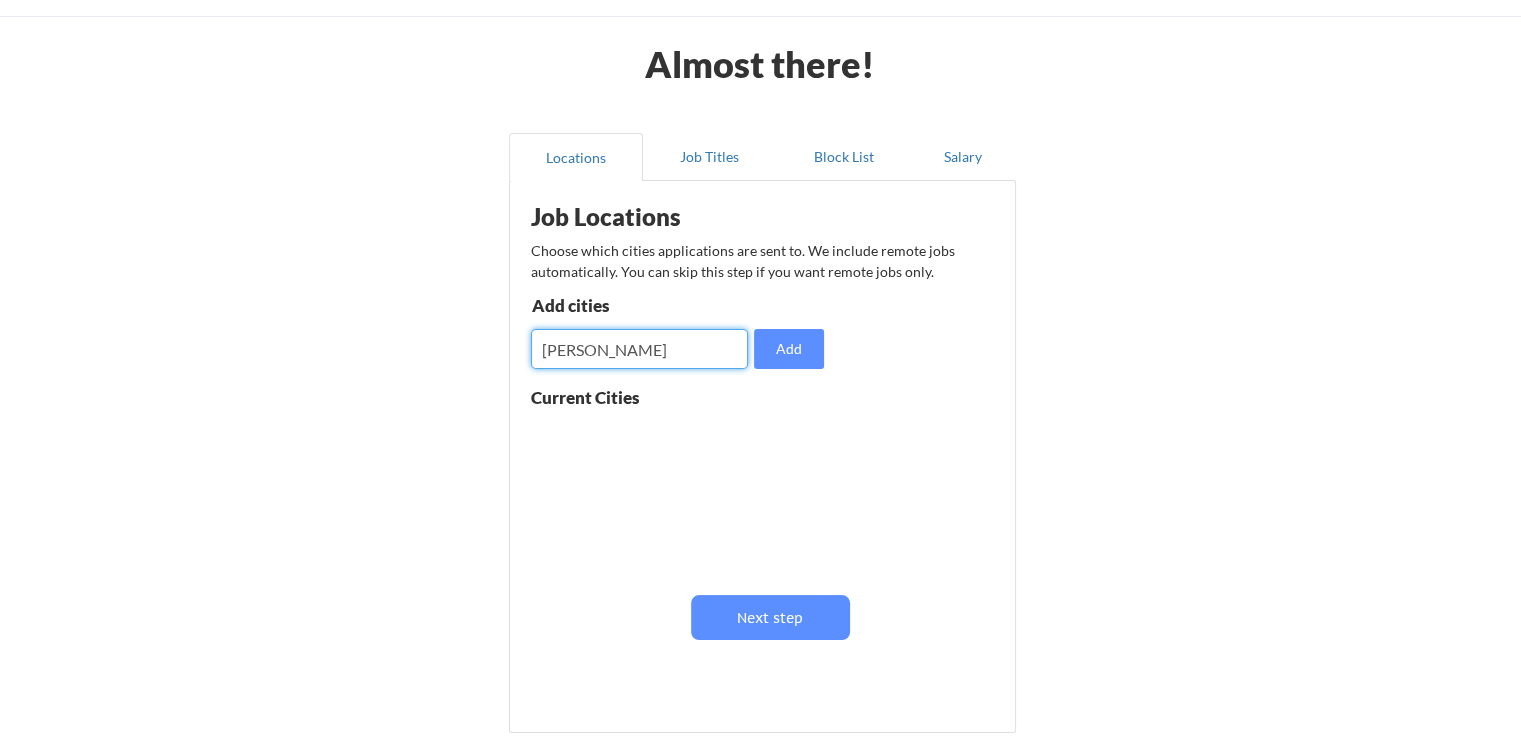 scroll, scrollTop: 200, scrollLeft: 0, axis: vertical 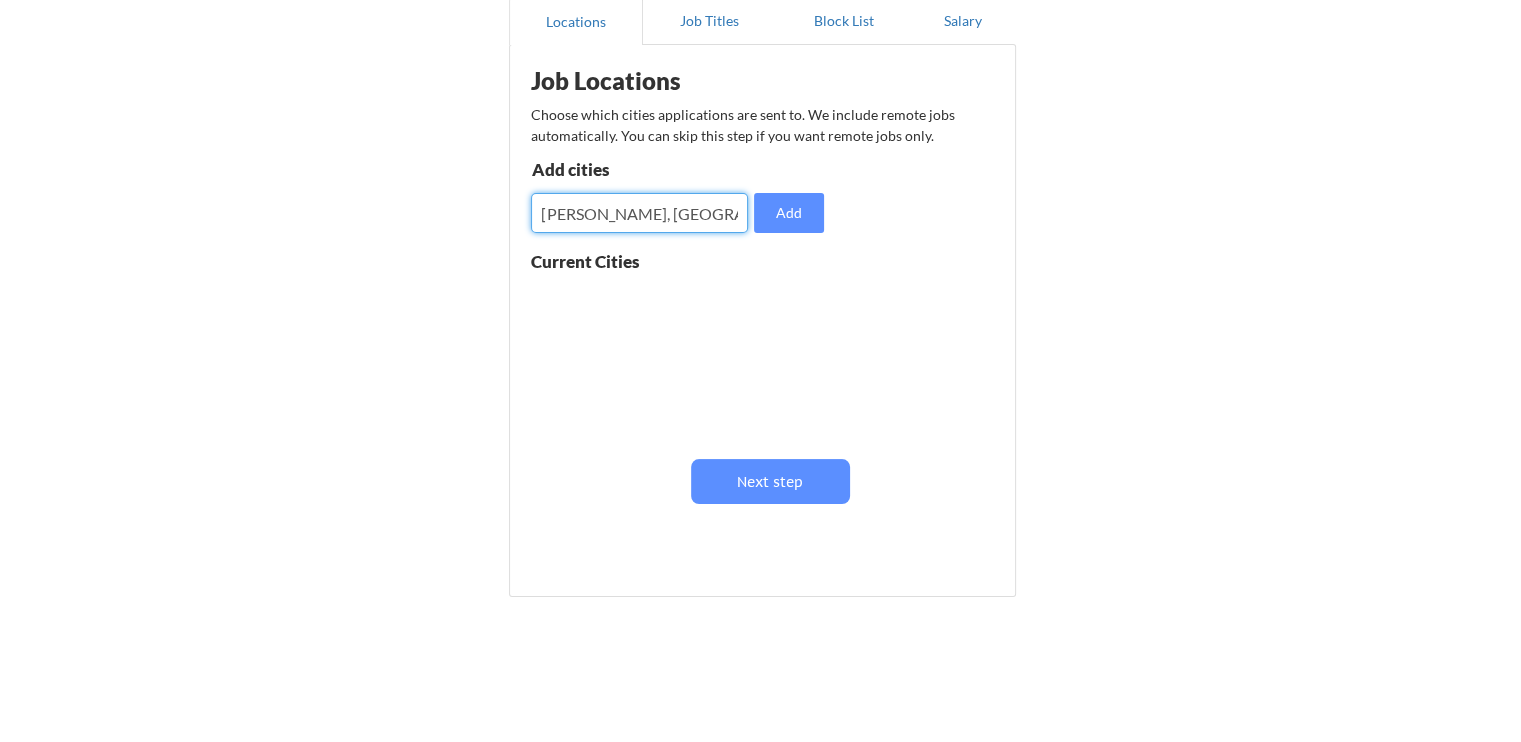 click at bounding box center (639, 213) 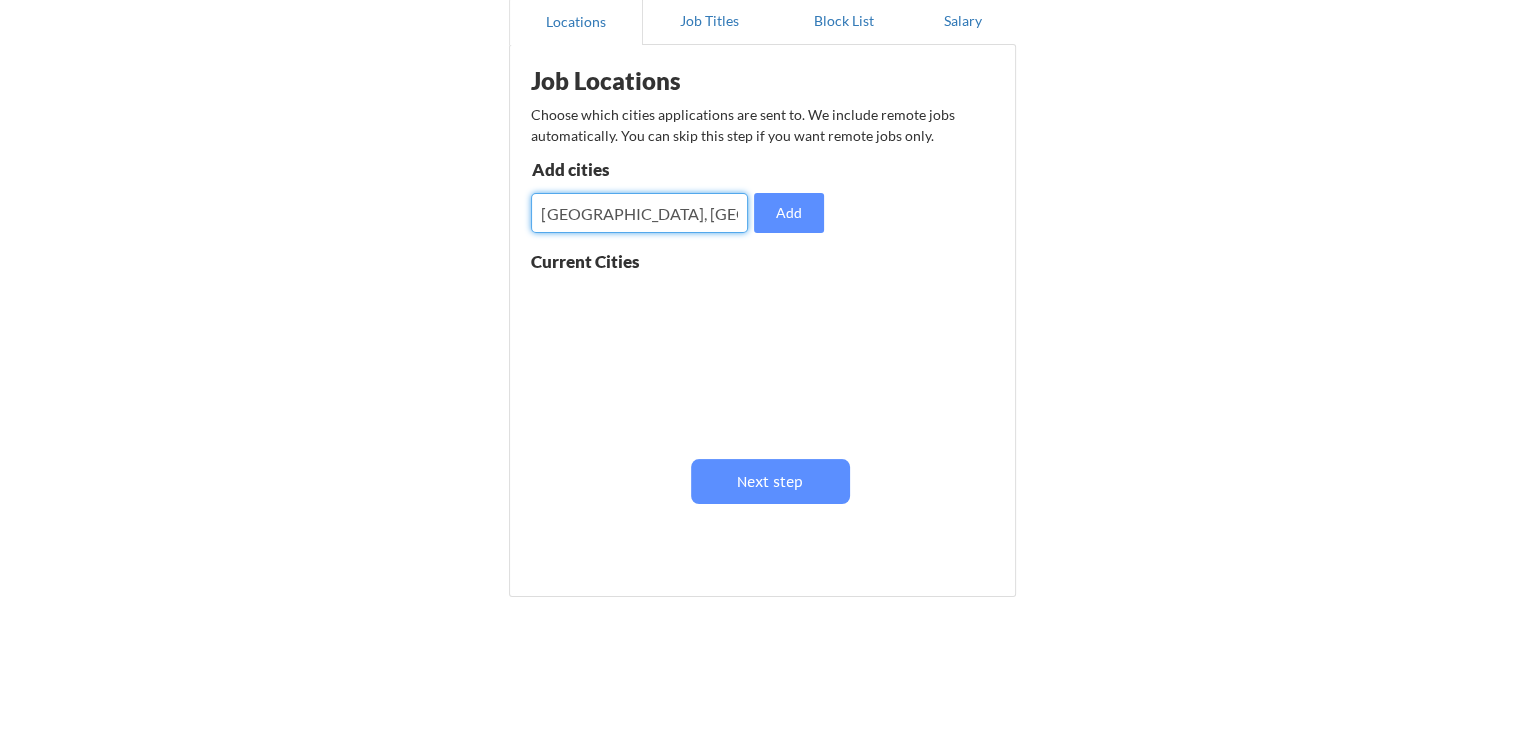drag, startPoint x: 624, startPoint y: 215, endPoint x: 584, endPoint y: 215, distance: 40 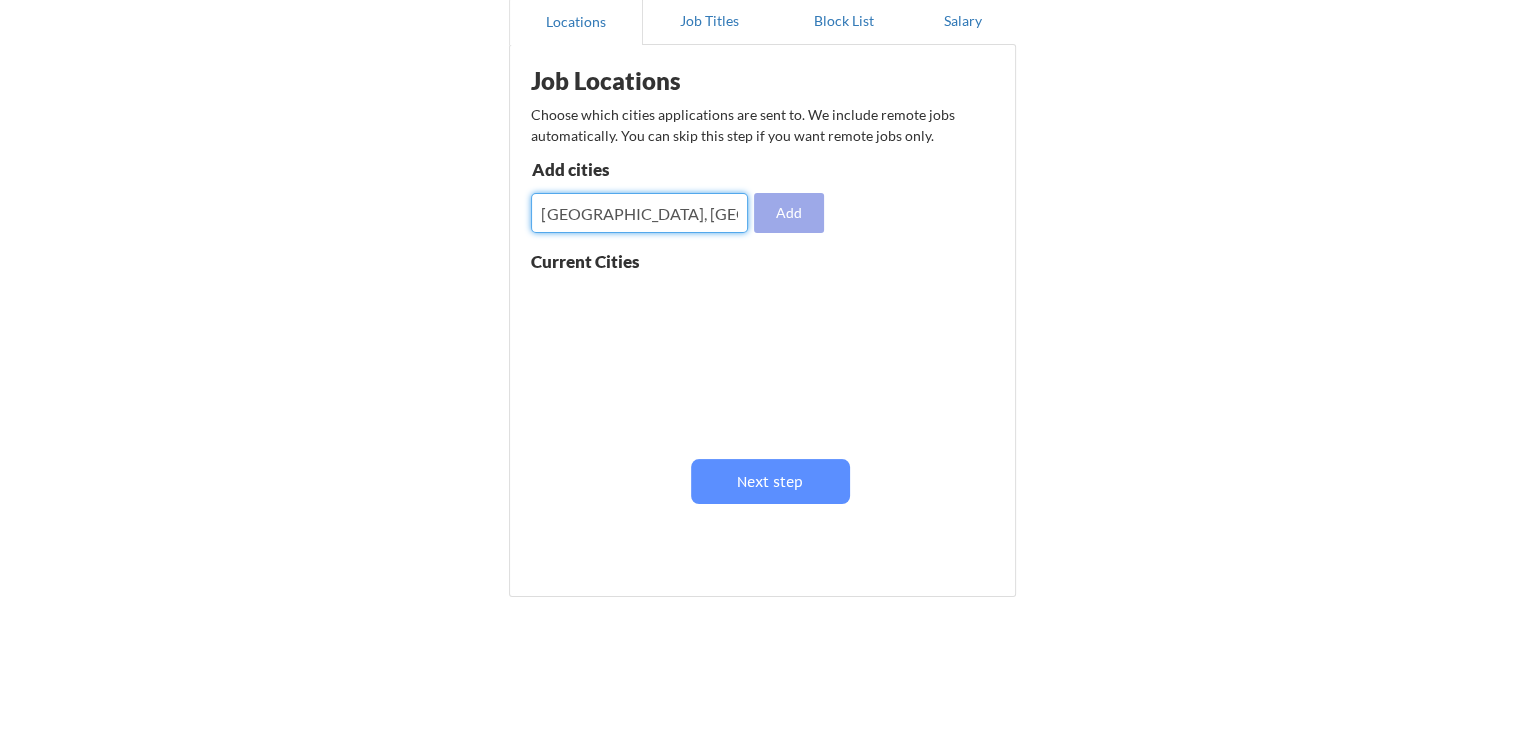 type on "[GEOGRAPHIC_DATA], [GEOGRAPHIC_DATA]" 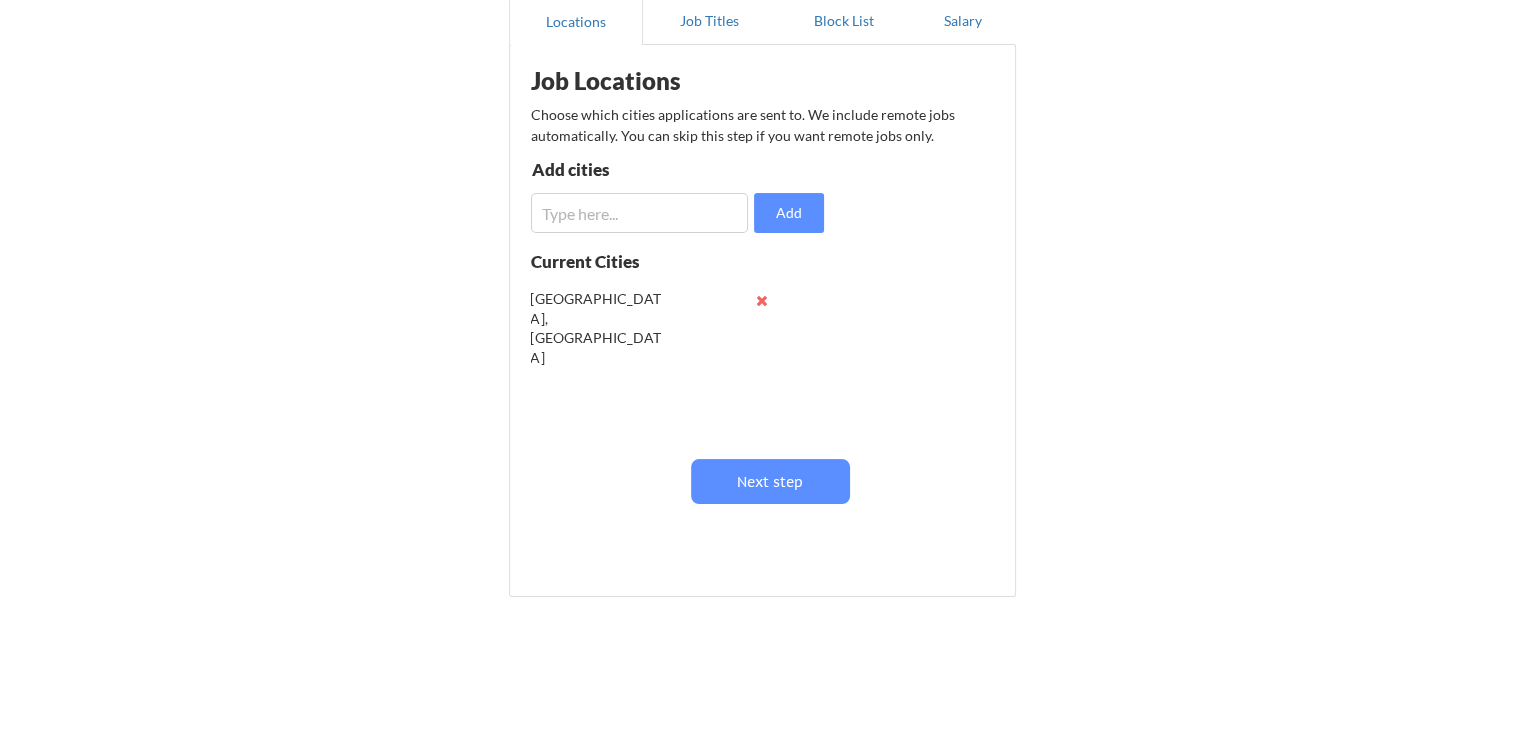 click at bounding box center [639, 213] 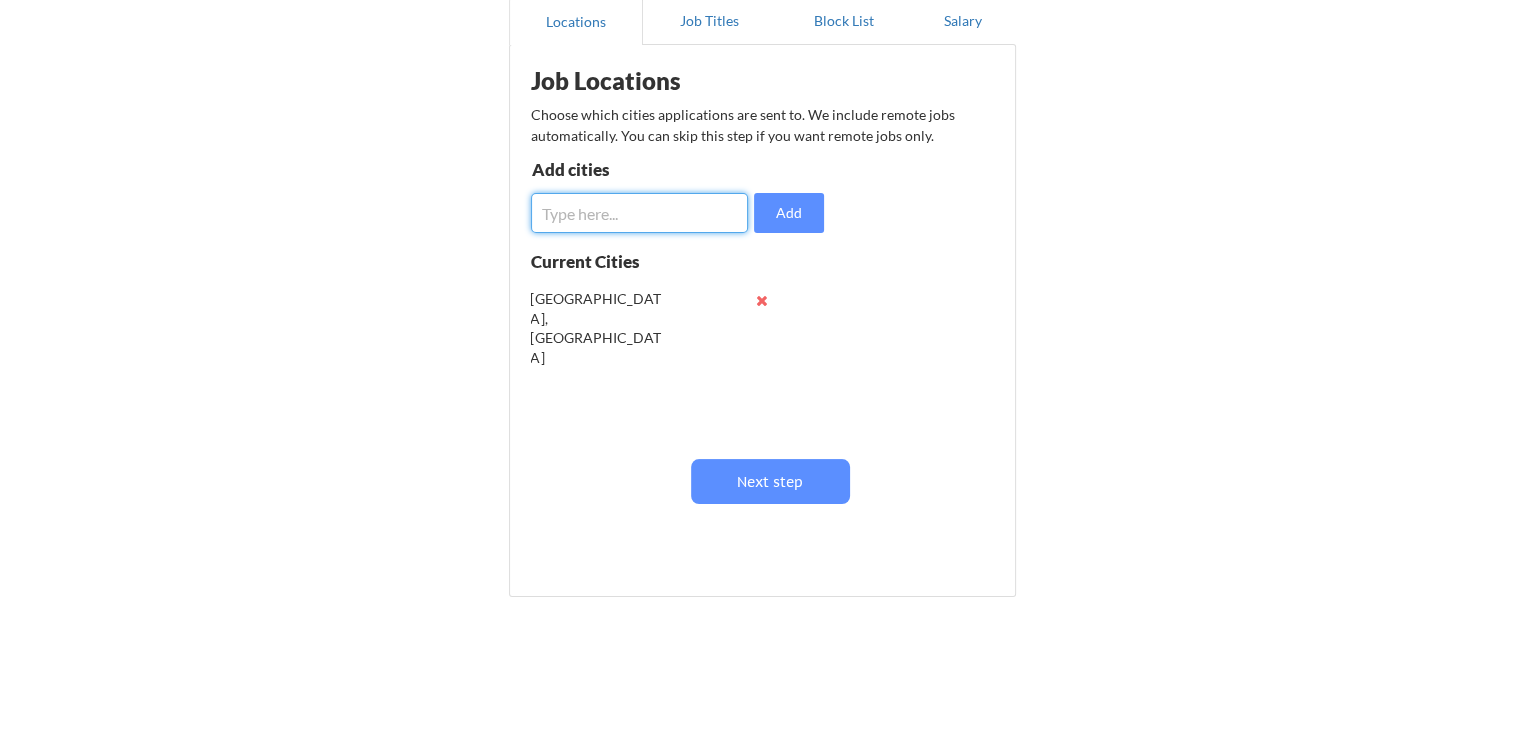 paste on ", TX" 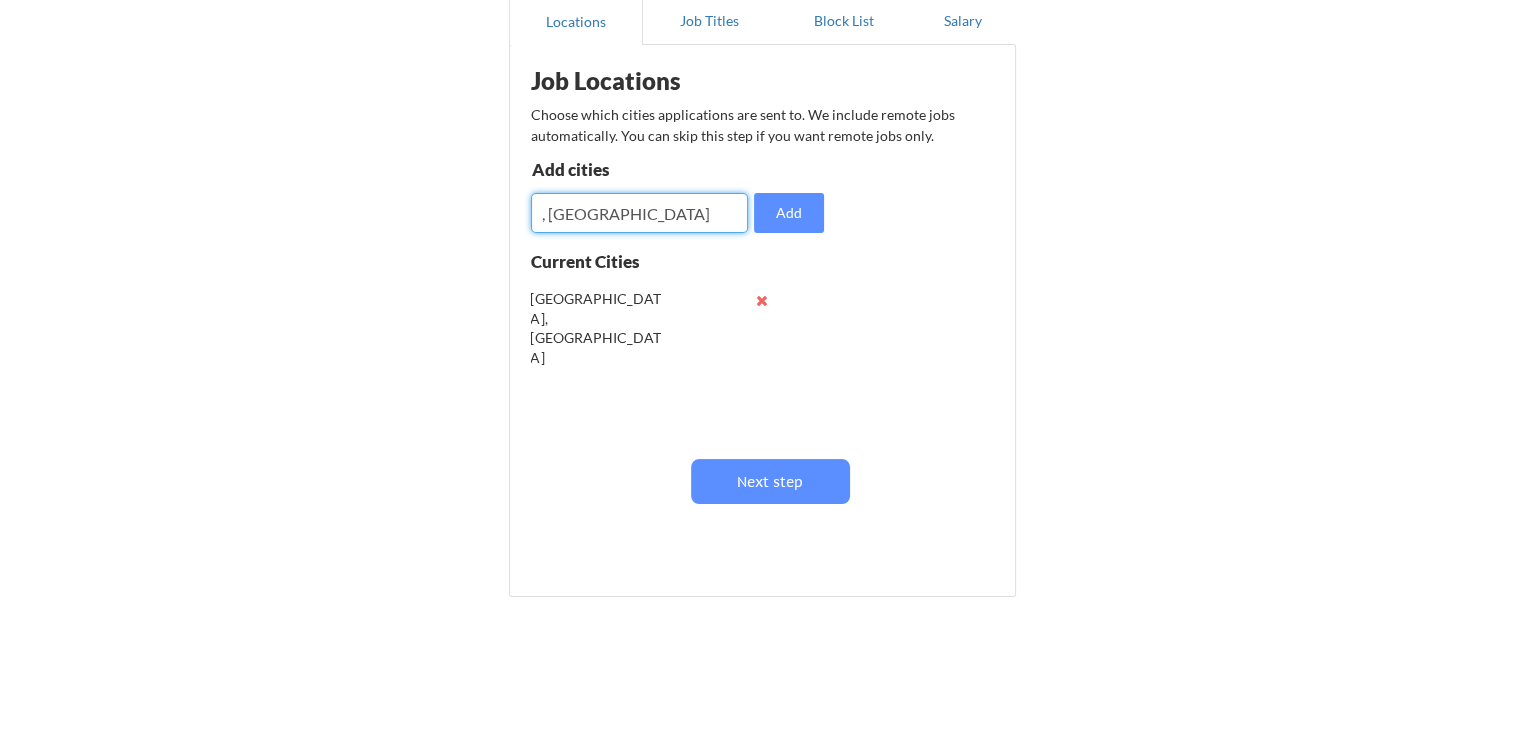 click at bounding box center [639, 213] 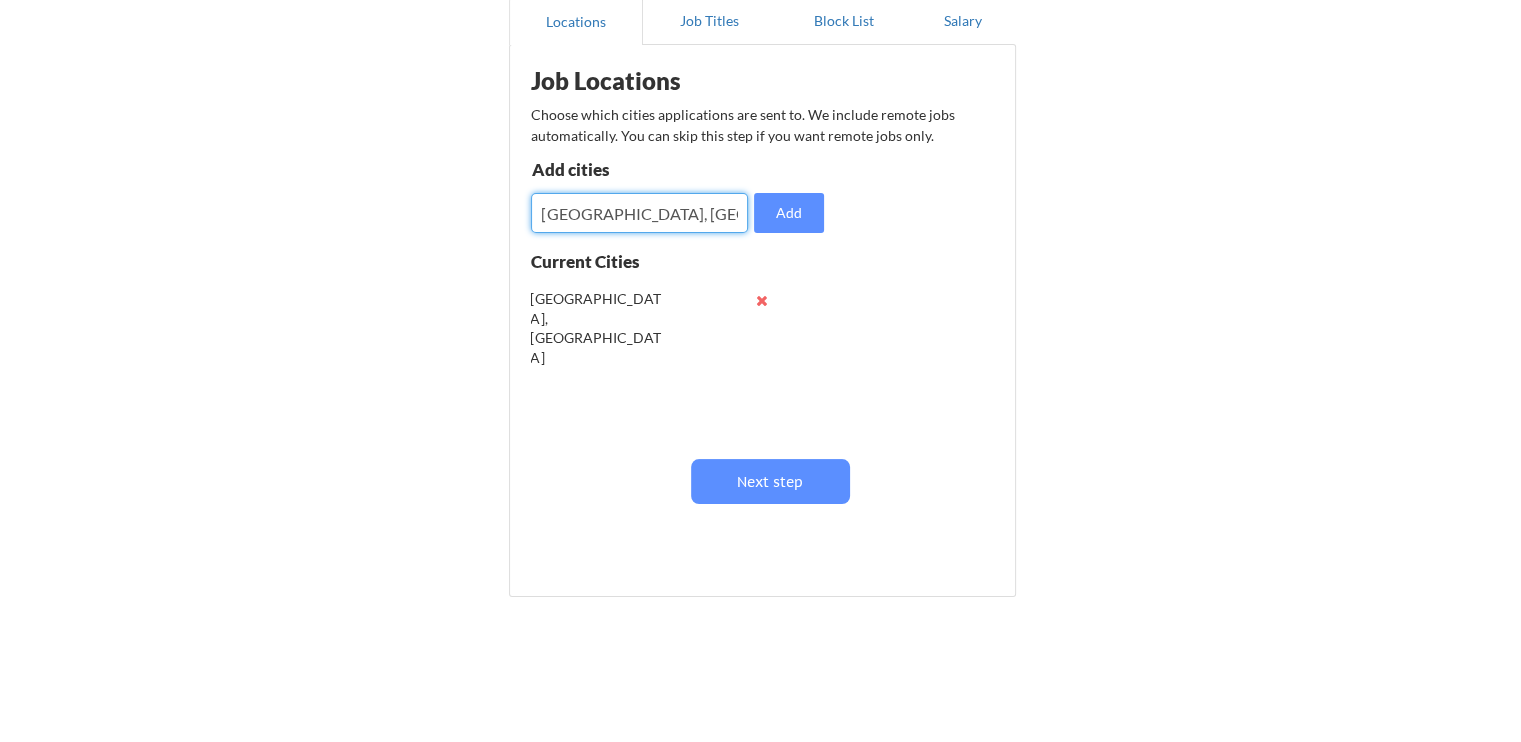 type on "[GEOGRAPHIC_DATA], [GEOGRAPHIC_DATA]" 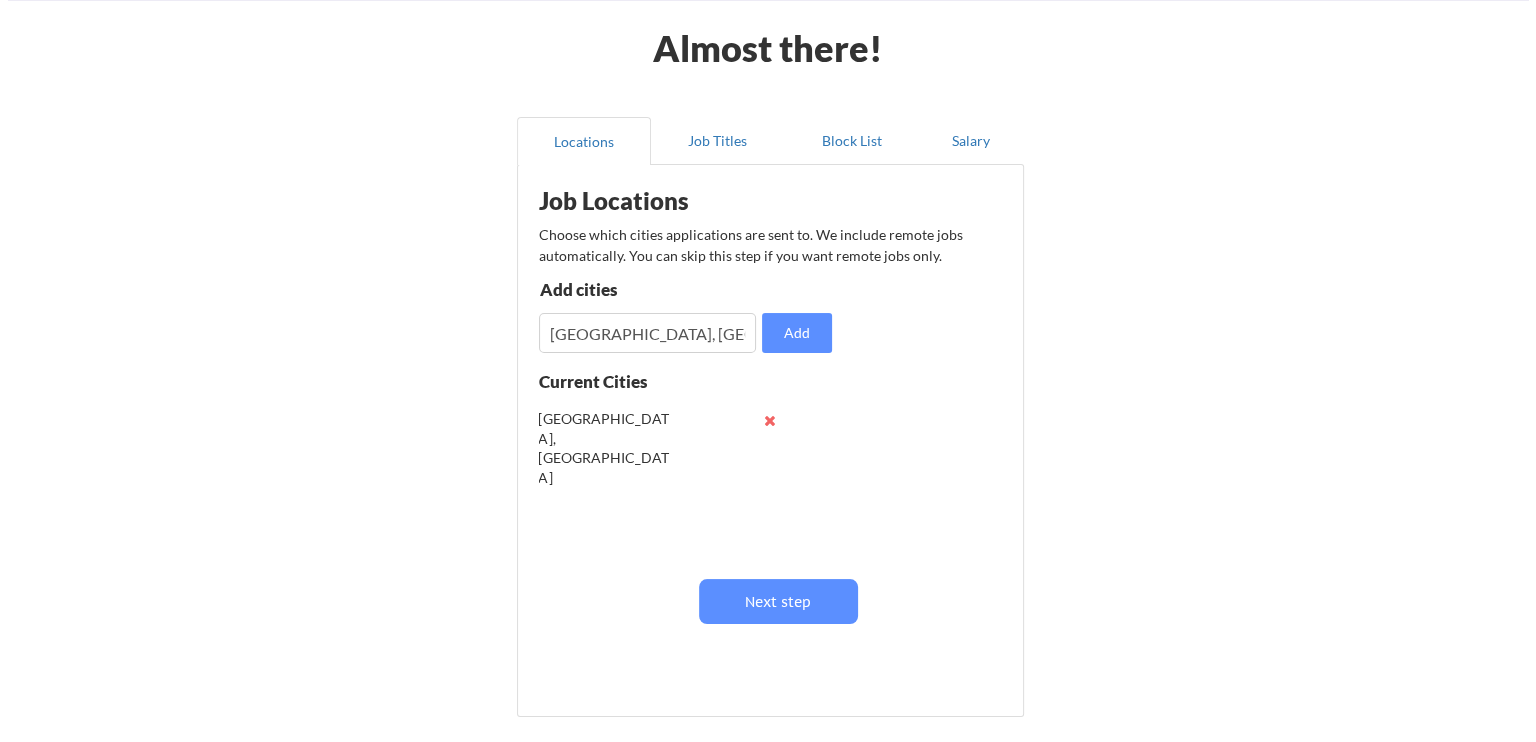 scroll, scrollTop: 100, scrollLeft: 0, axis: vertical 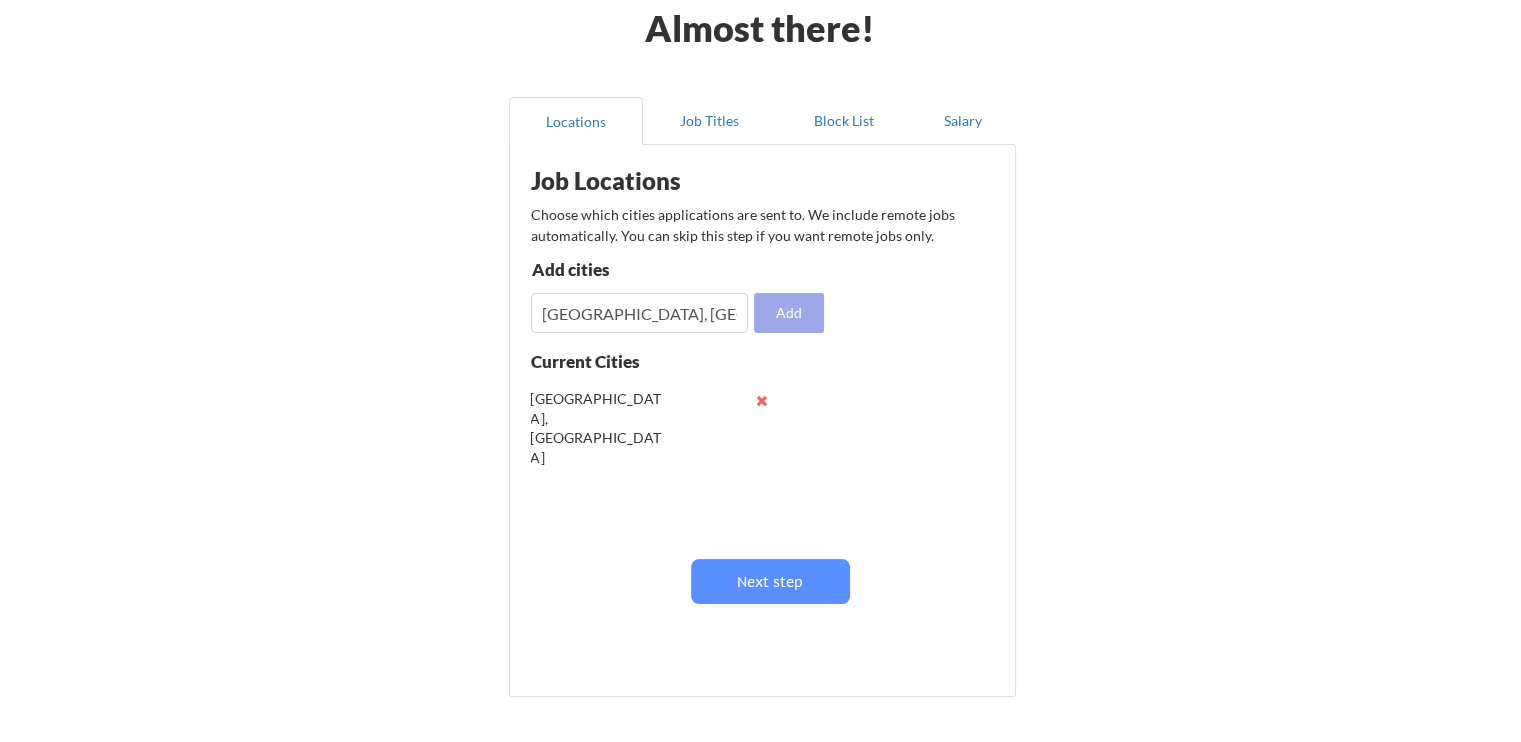 click on "Add" at bounding box center (789, 313) 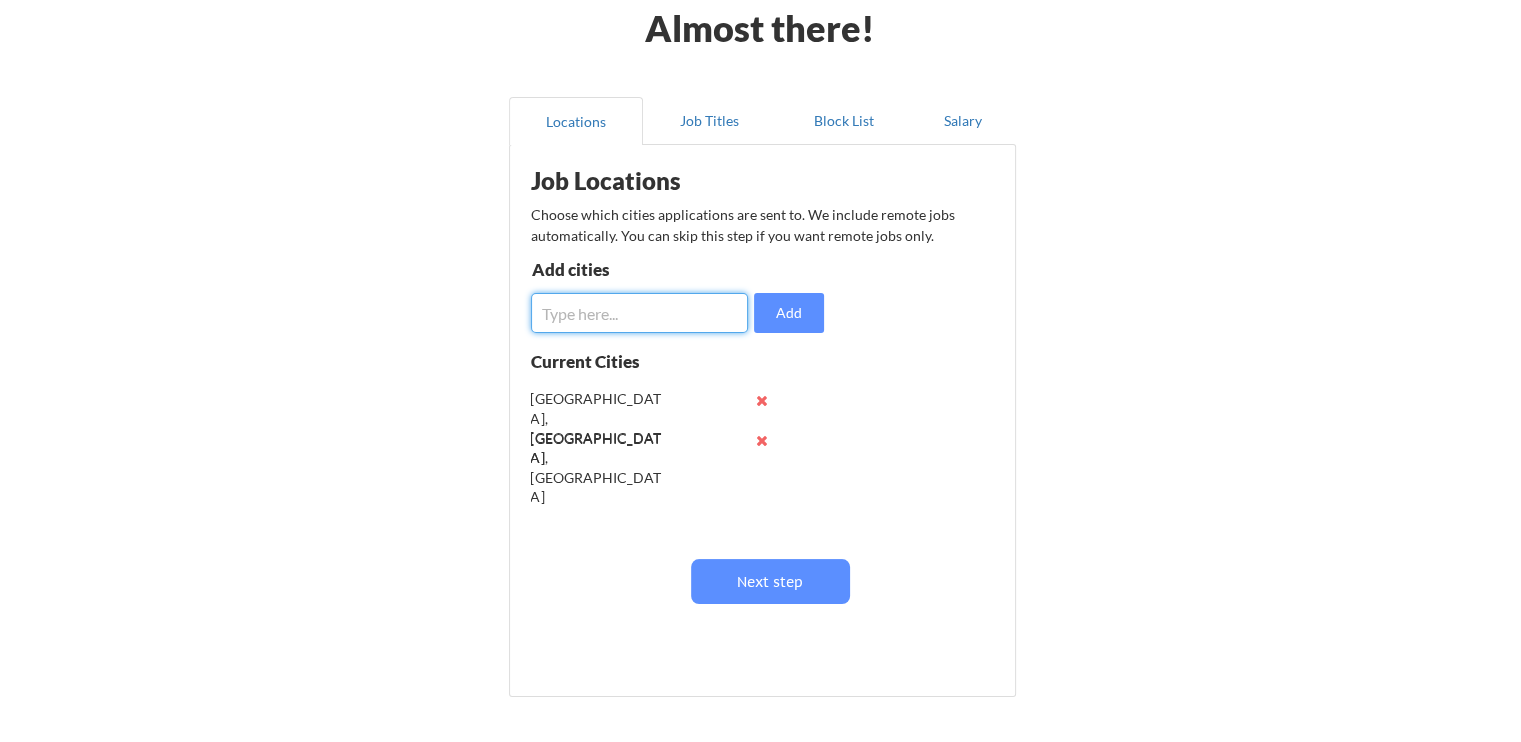 click at bounding box center (639, 313) 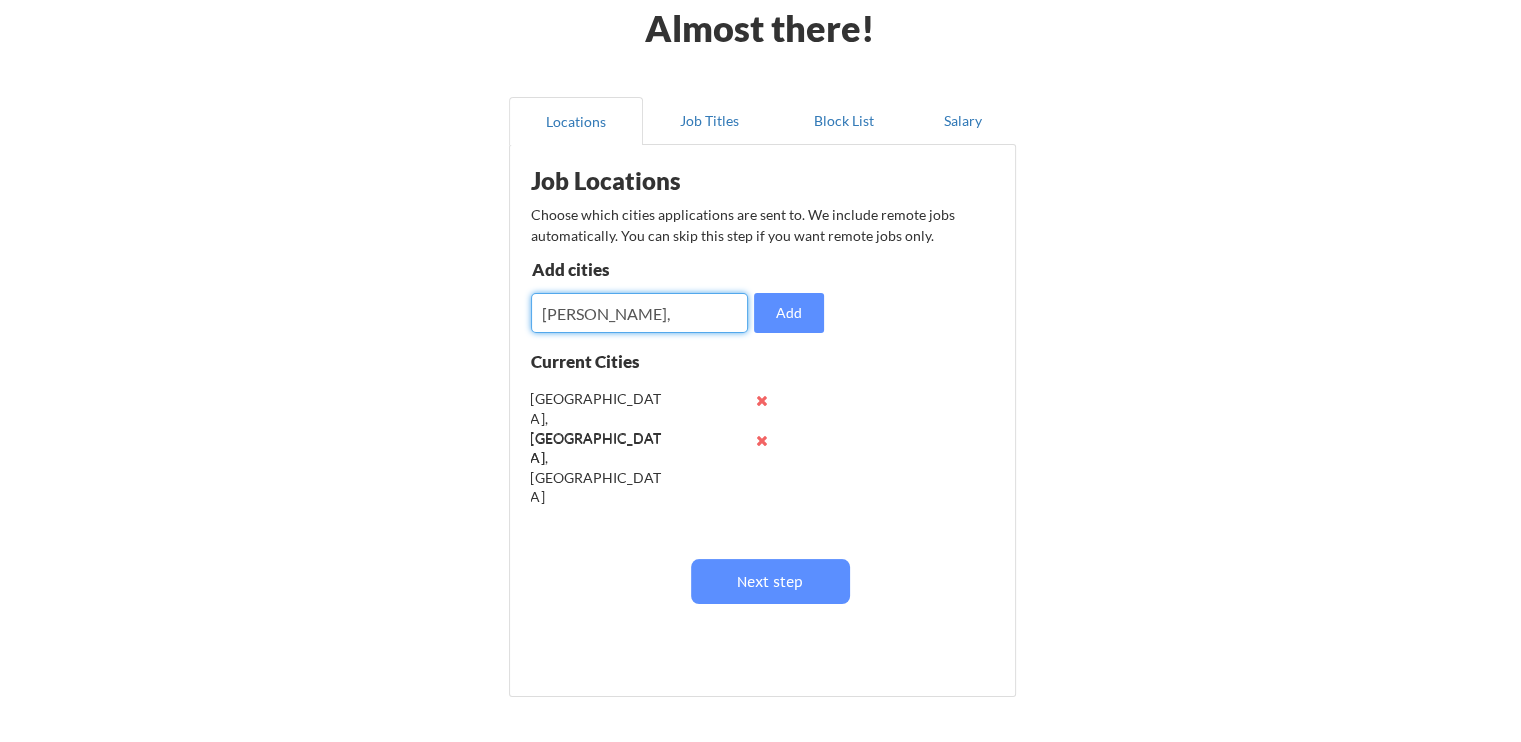 paste on ", TX" 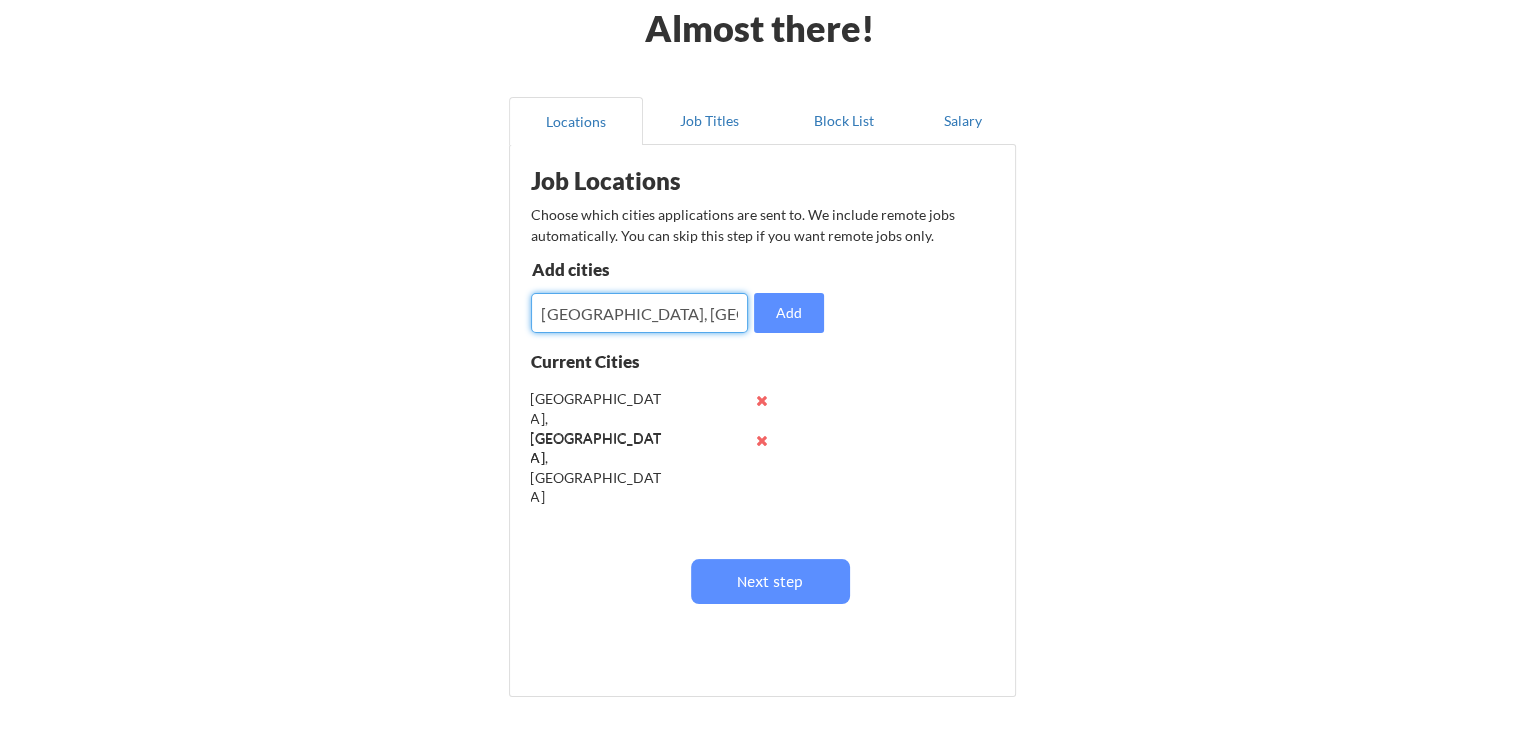 type on "[GEOGRAPHIC_DATA], [GEOGRAPHIC_DATA]" 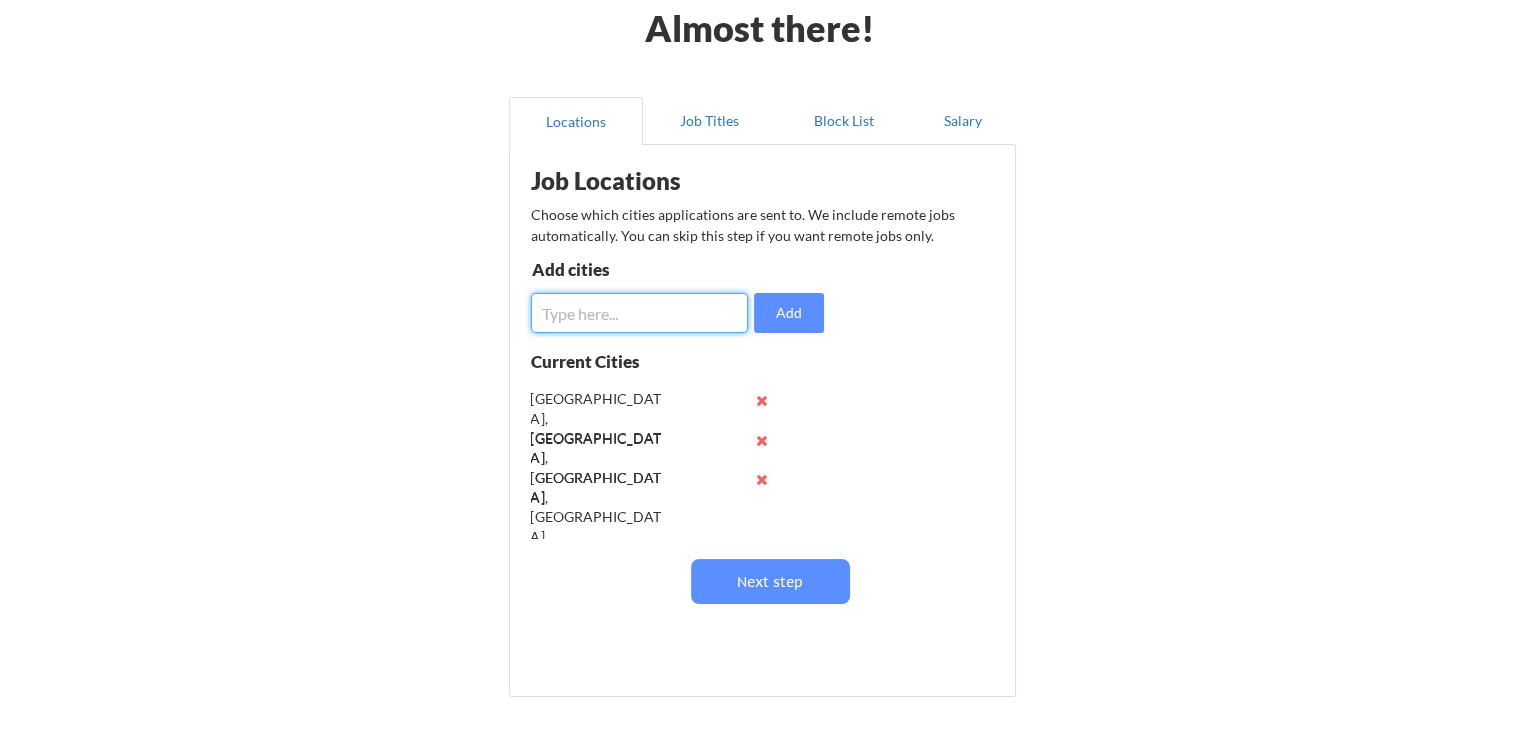 click at bounding box center [639, 313] 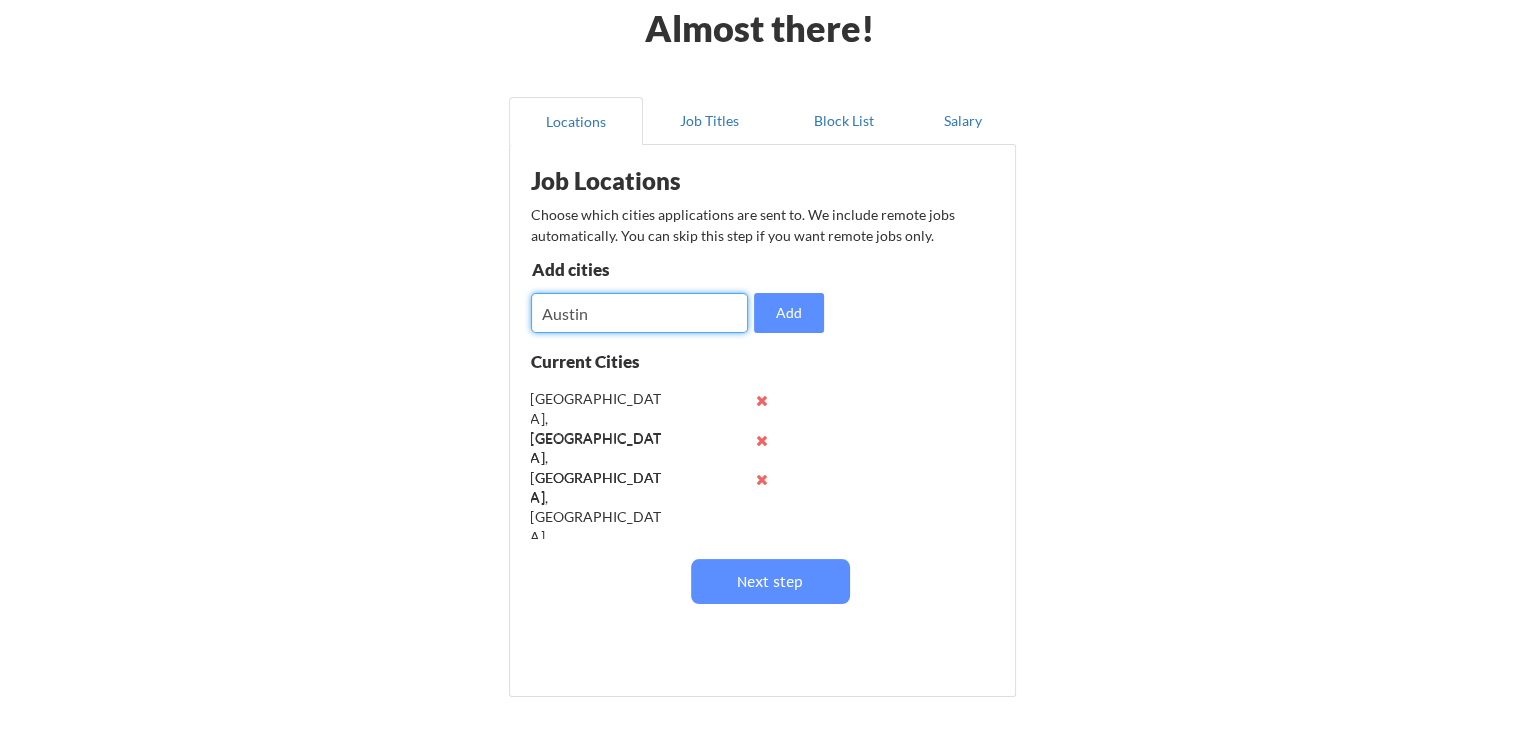 paste on ", TX" 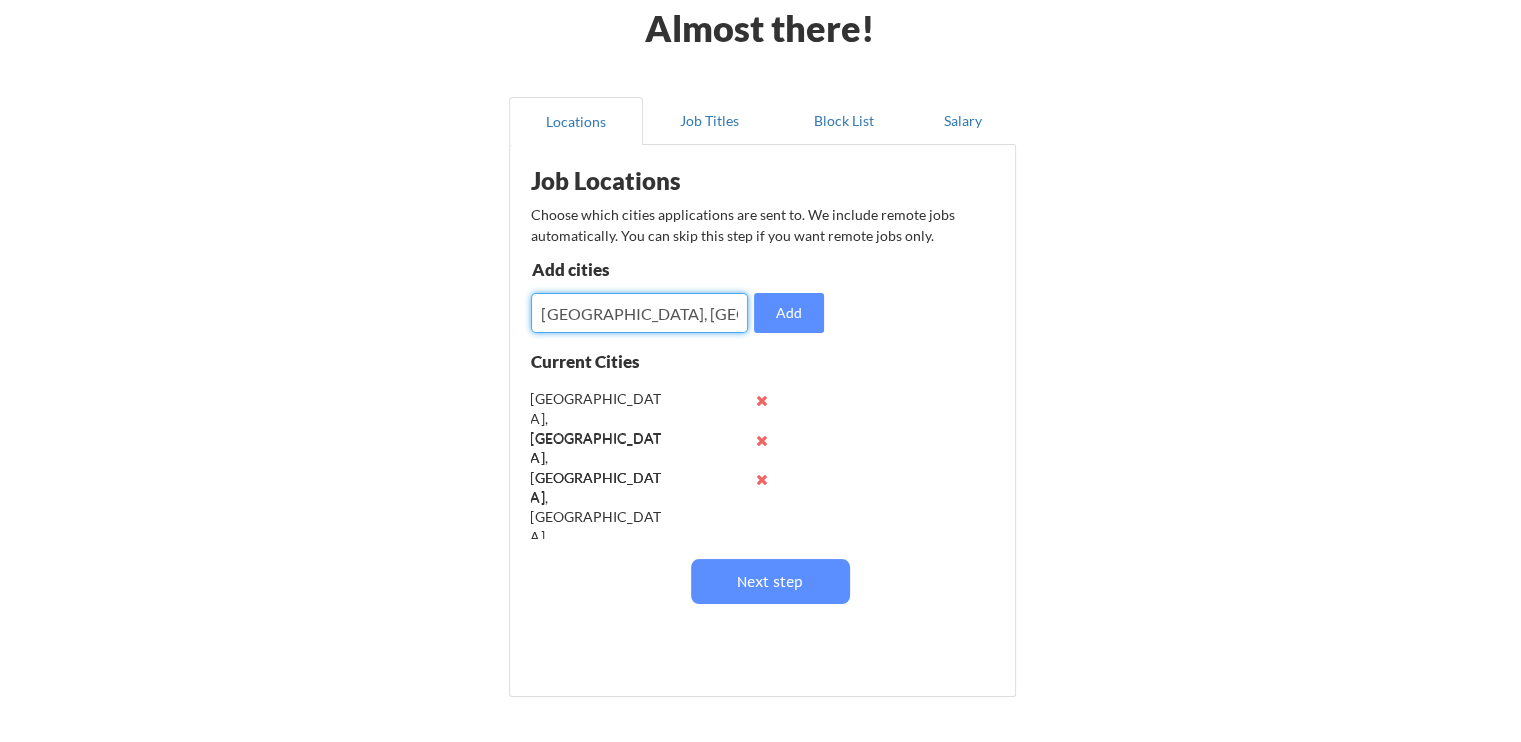 type on "[GEOGRAPHIC_DATA], [GEOGRAPHIC_DATA]" 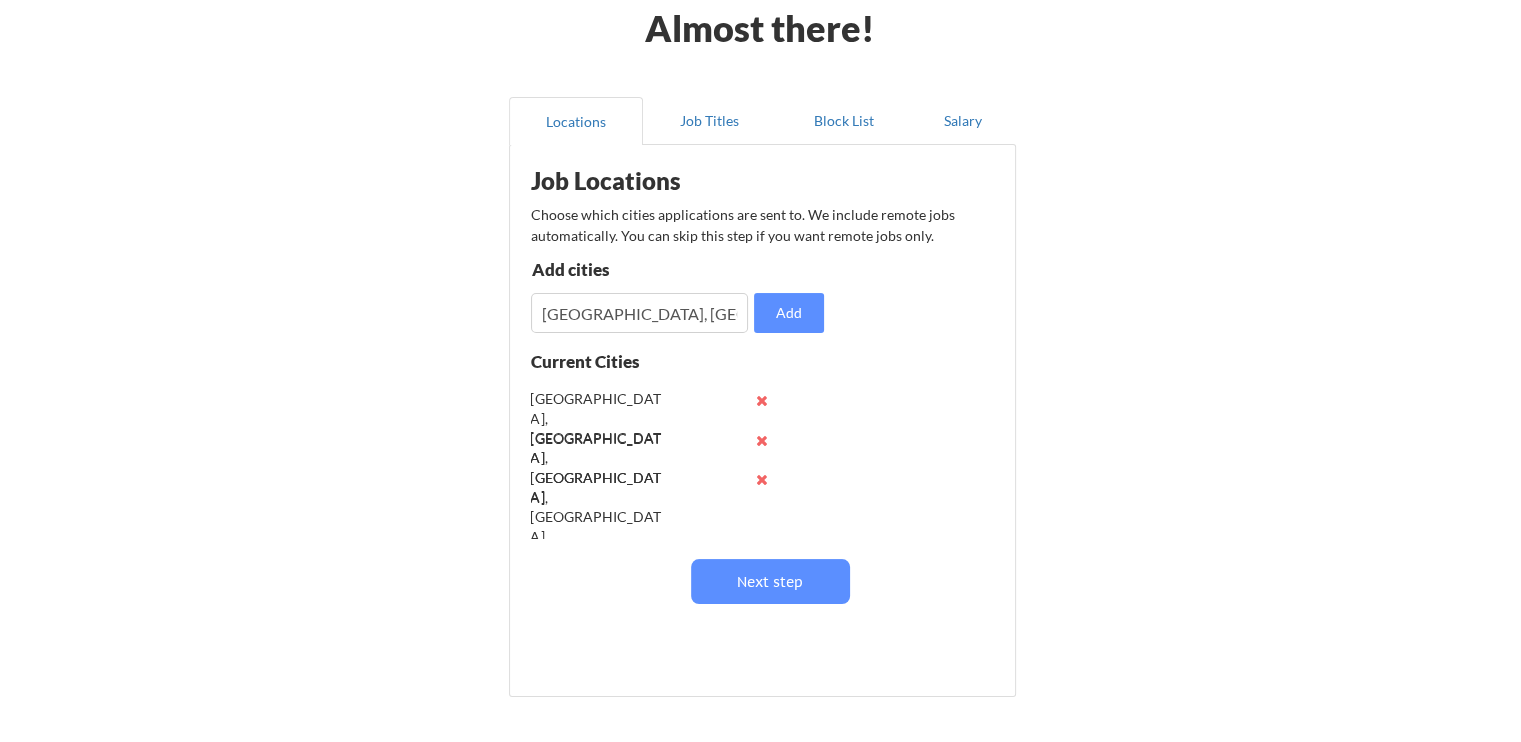 click on "Add" at bounding box center [789, 313] 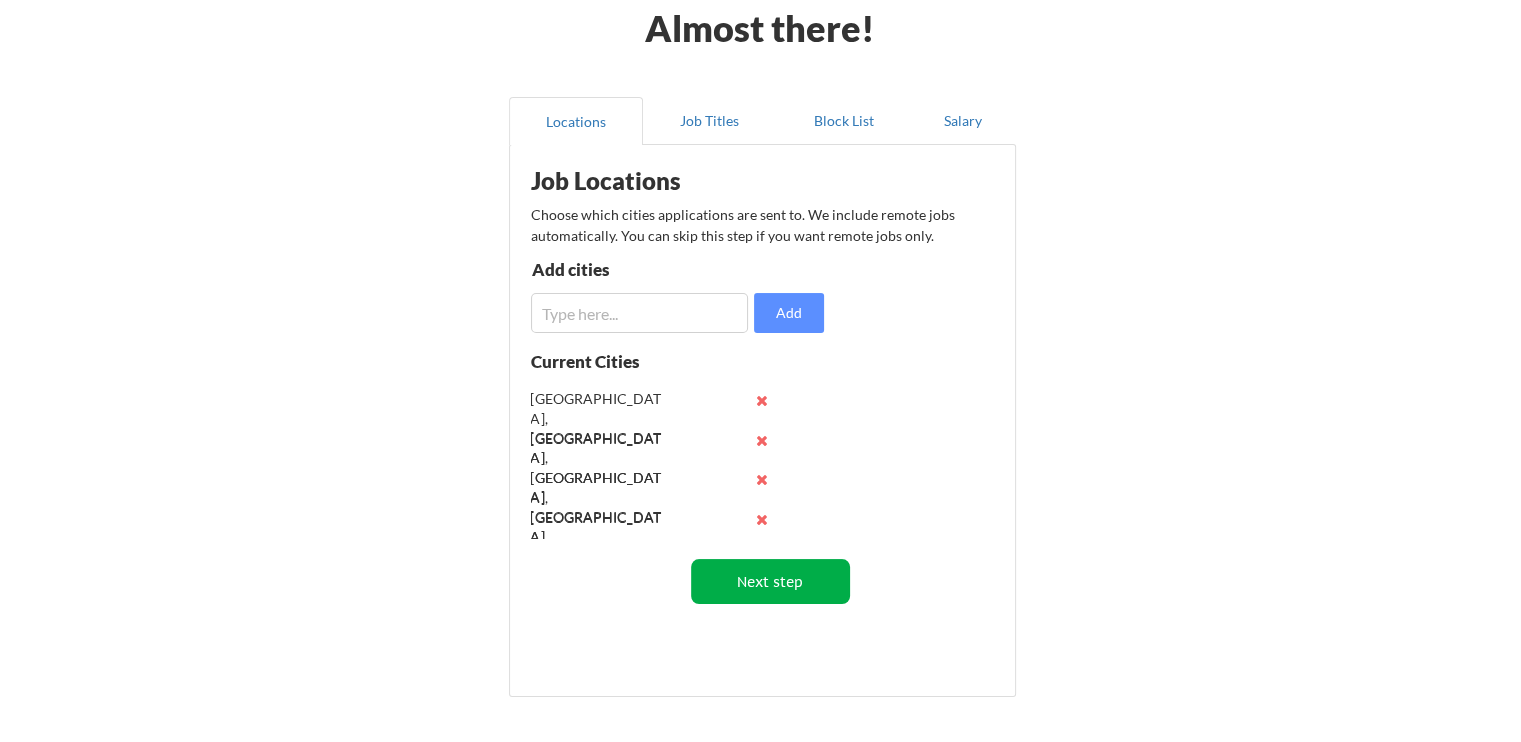 click on "Next step" at bounding box center [770, 581] 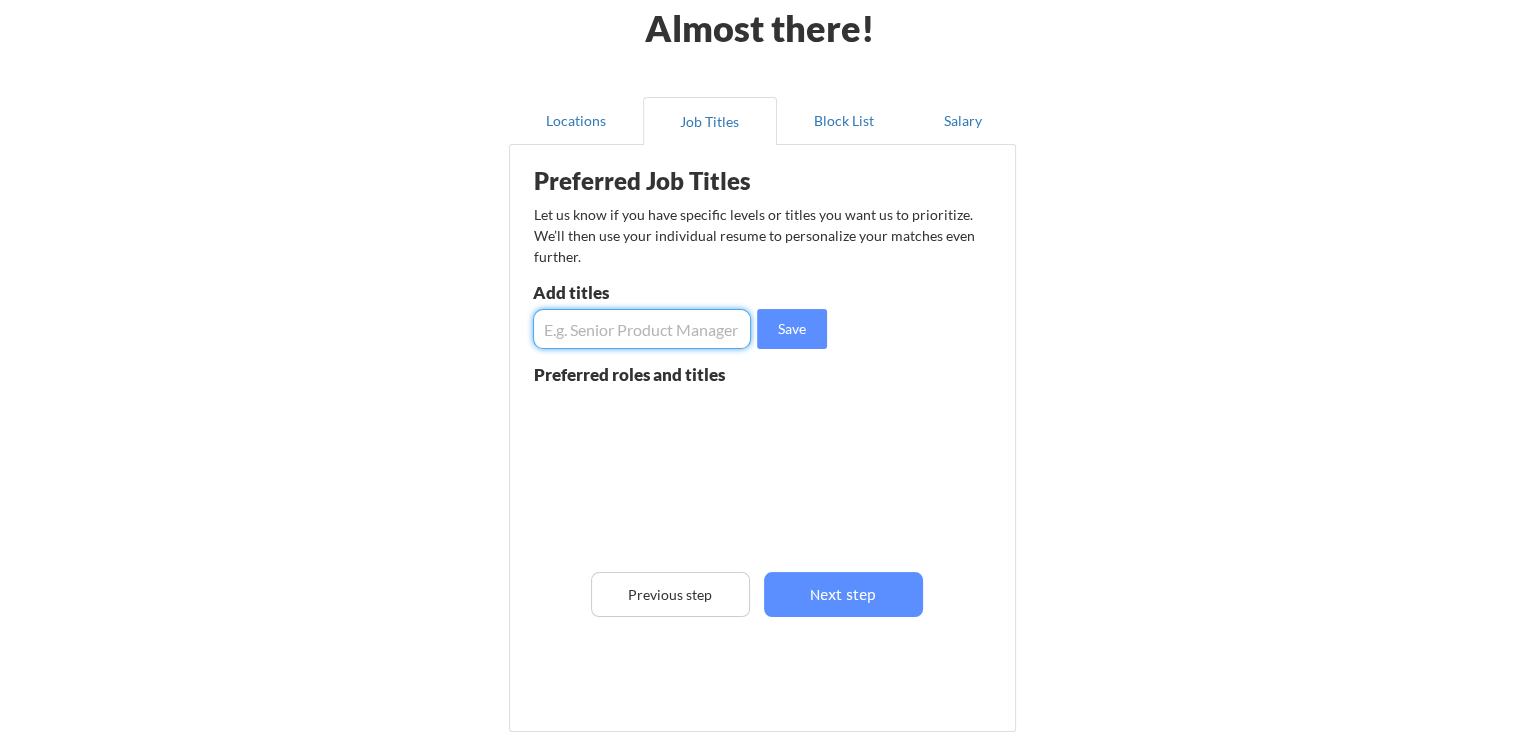 click at bounding box center (642, 329) 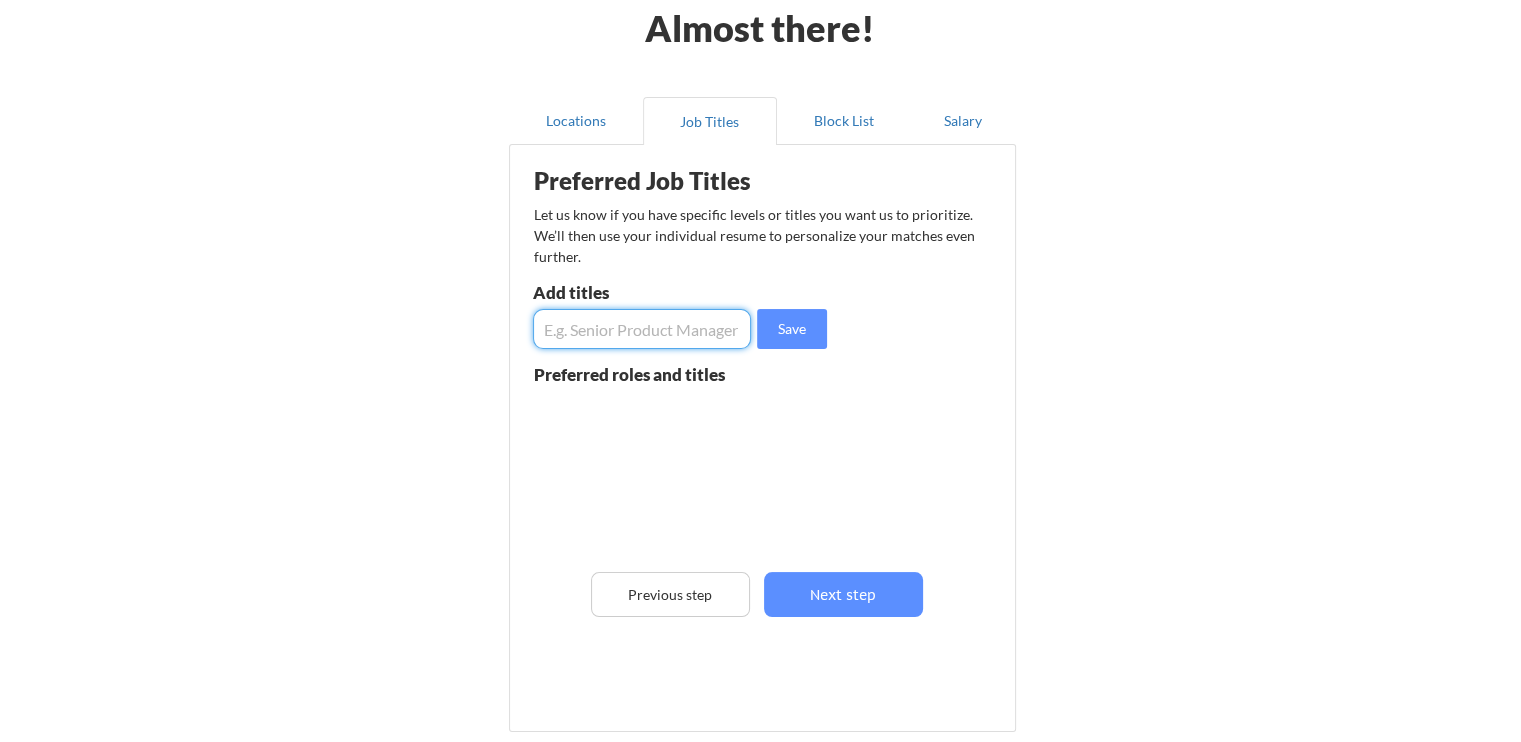 click at bounding box center [642, 329] 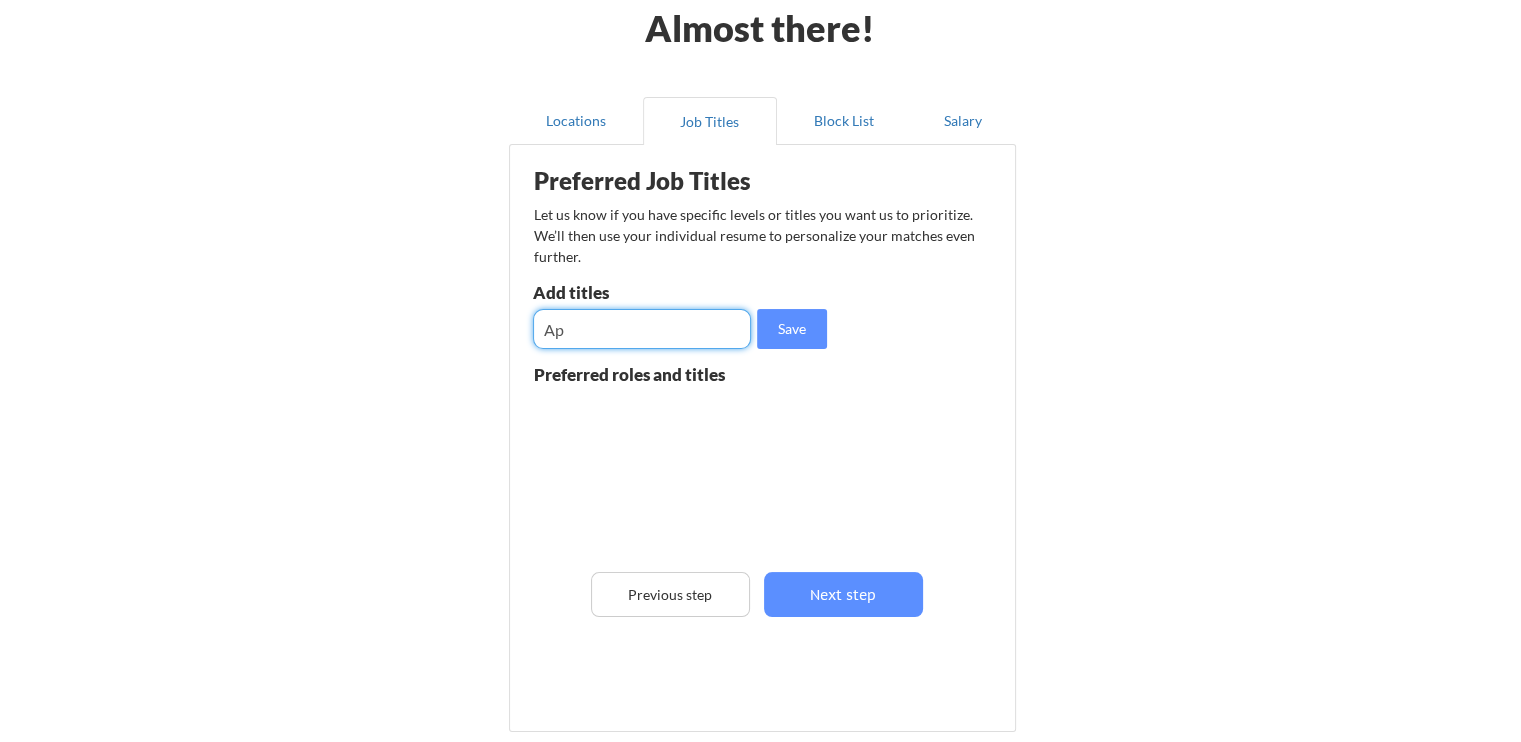 type on "A" 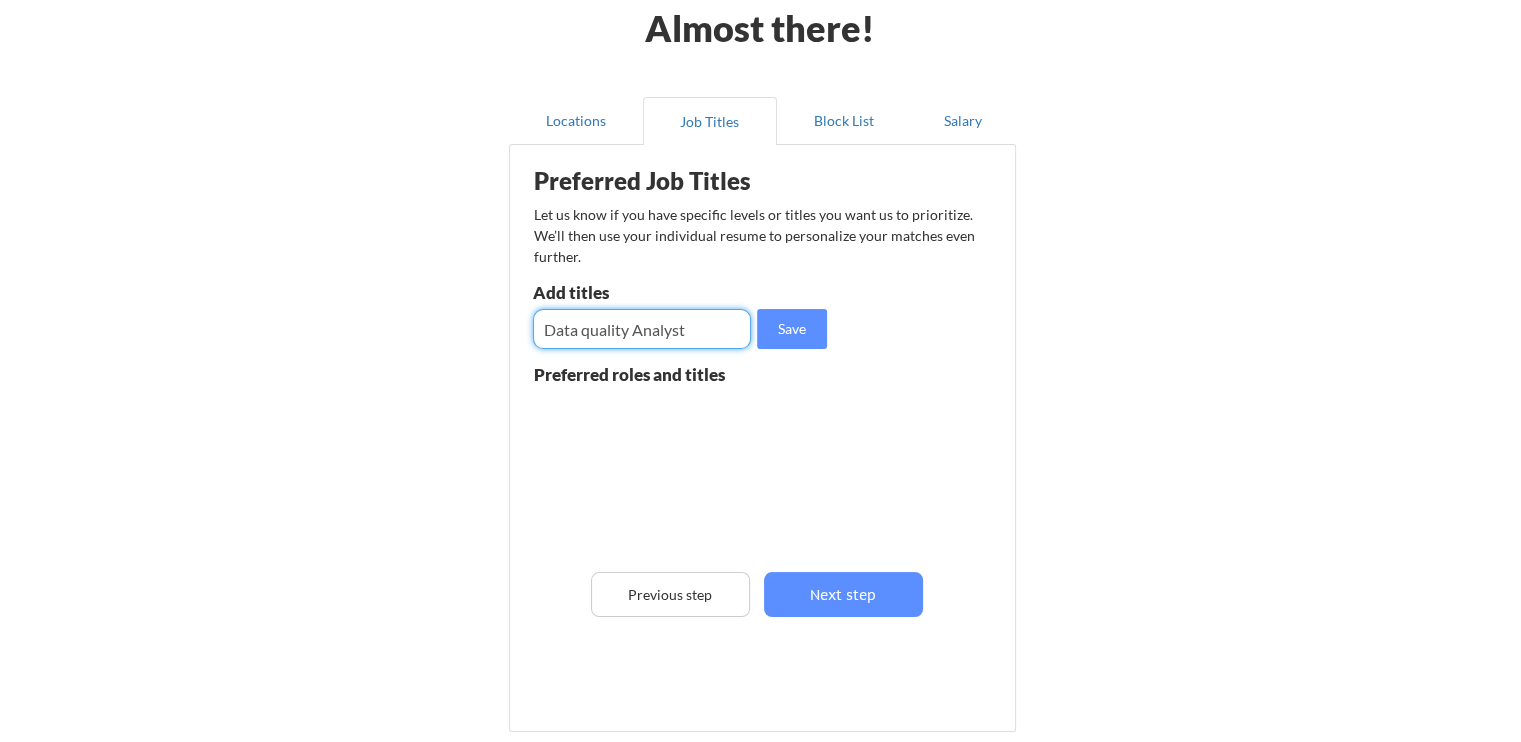 click at bounding box center (642, 329) 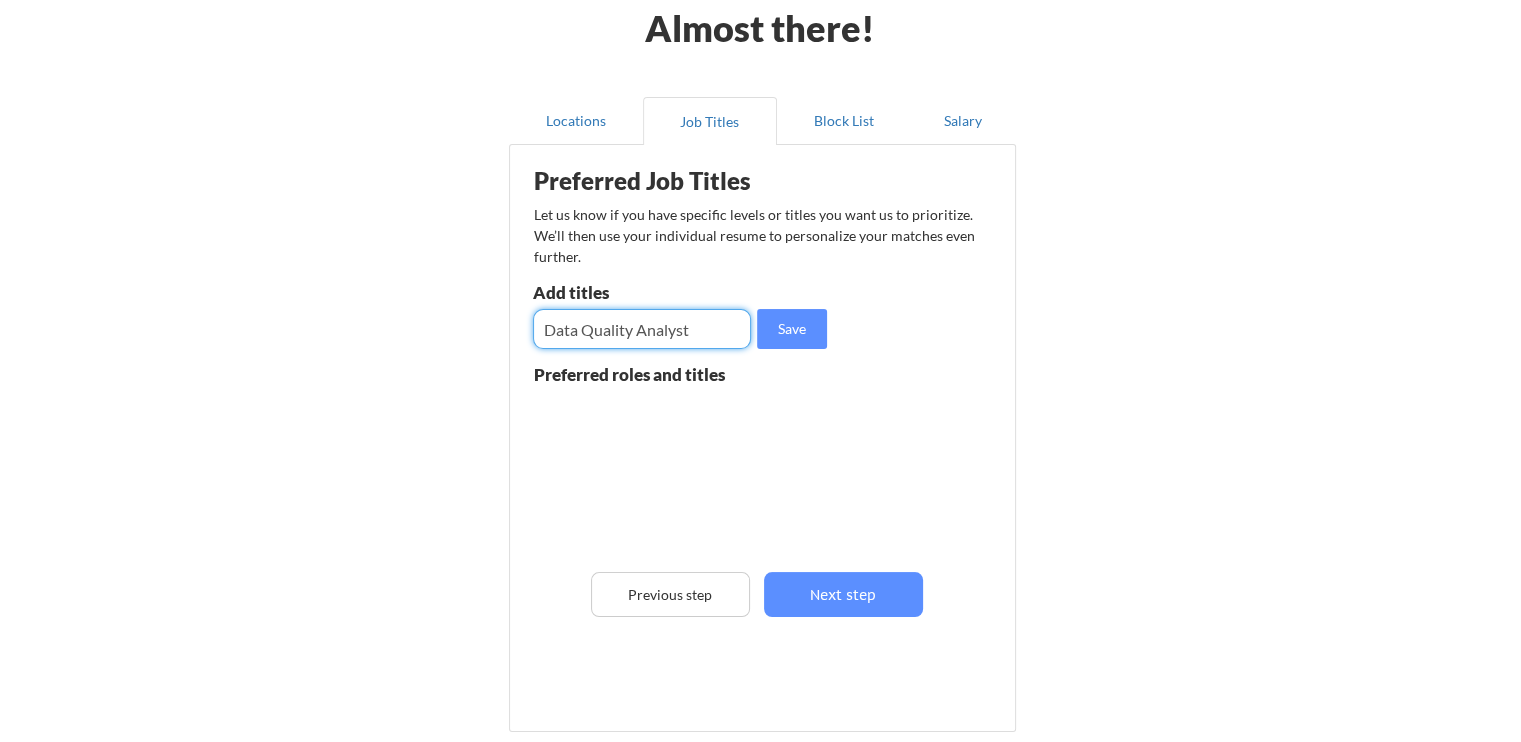 type on "Data Quality Analyst" 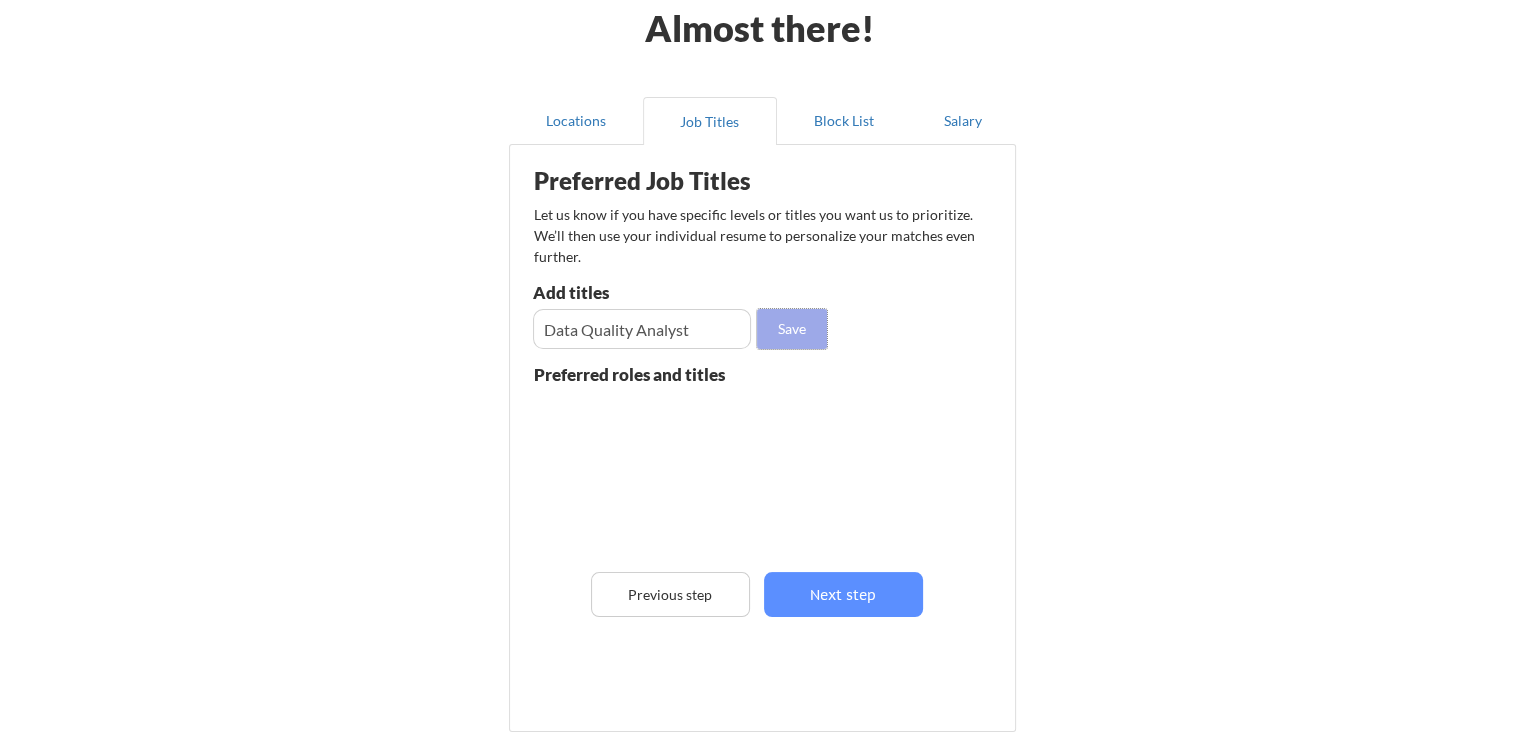 click on "Save" at bounding box center [792, 329] 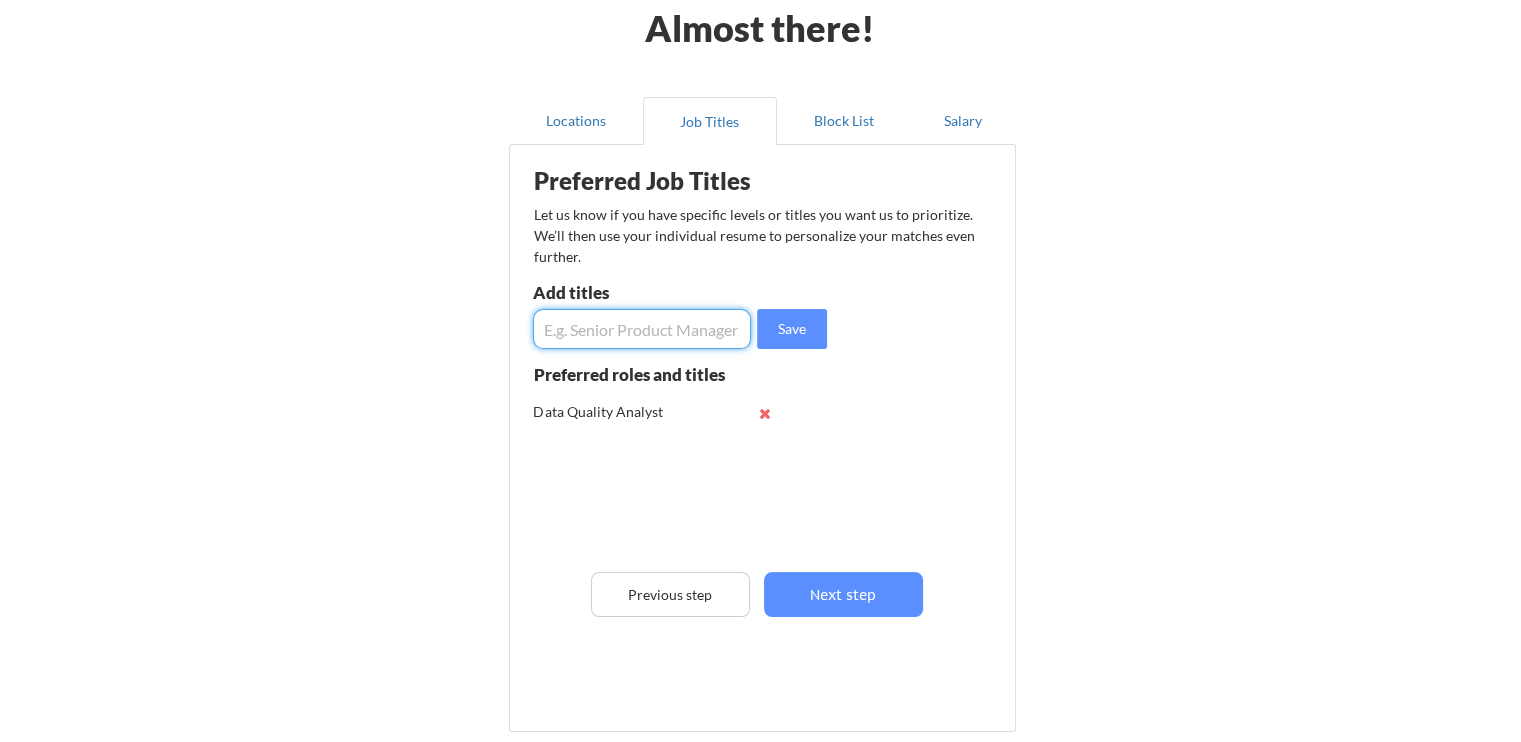 click at bounding box center (642, 329) 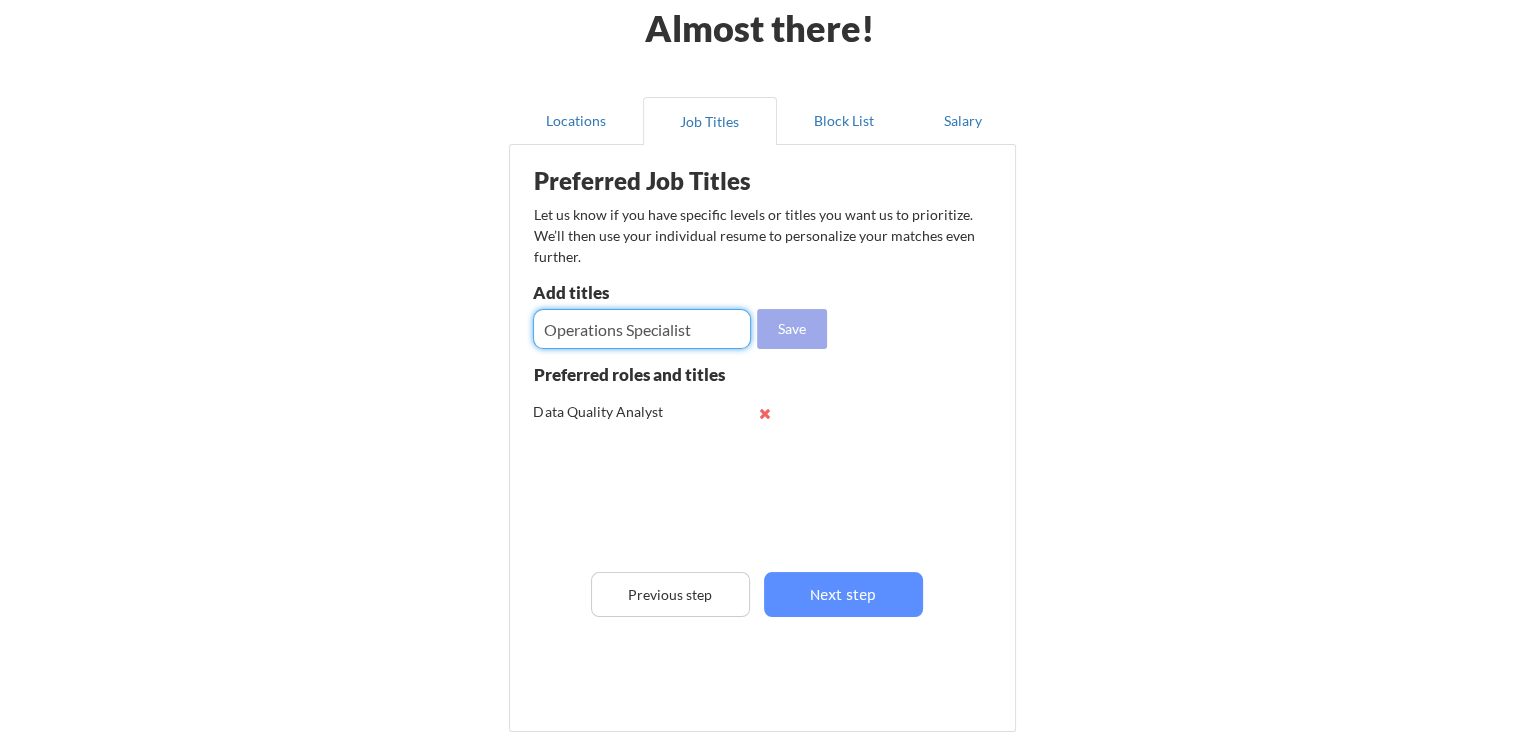 type on "Operations Specialist" 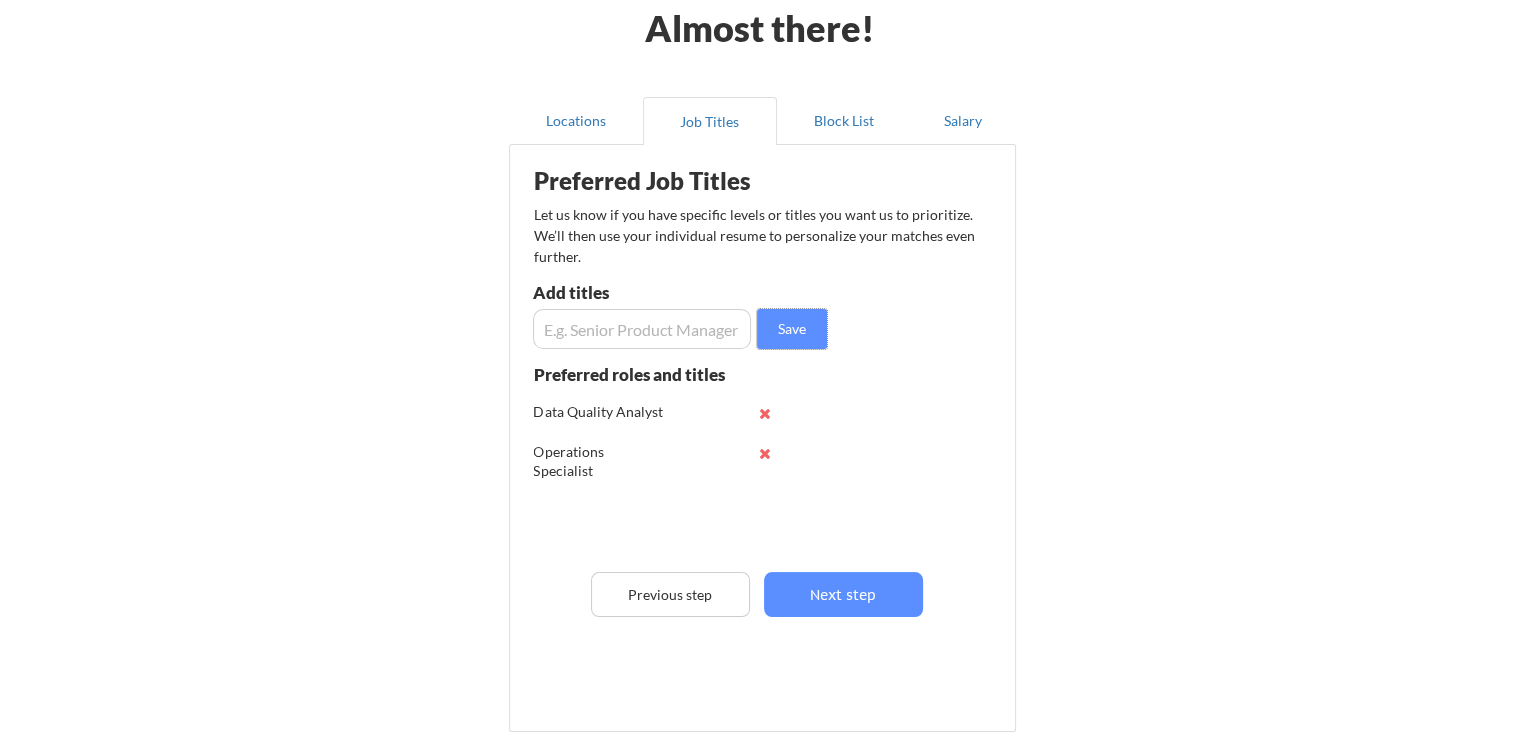 click at bounding box center (642, 329) 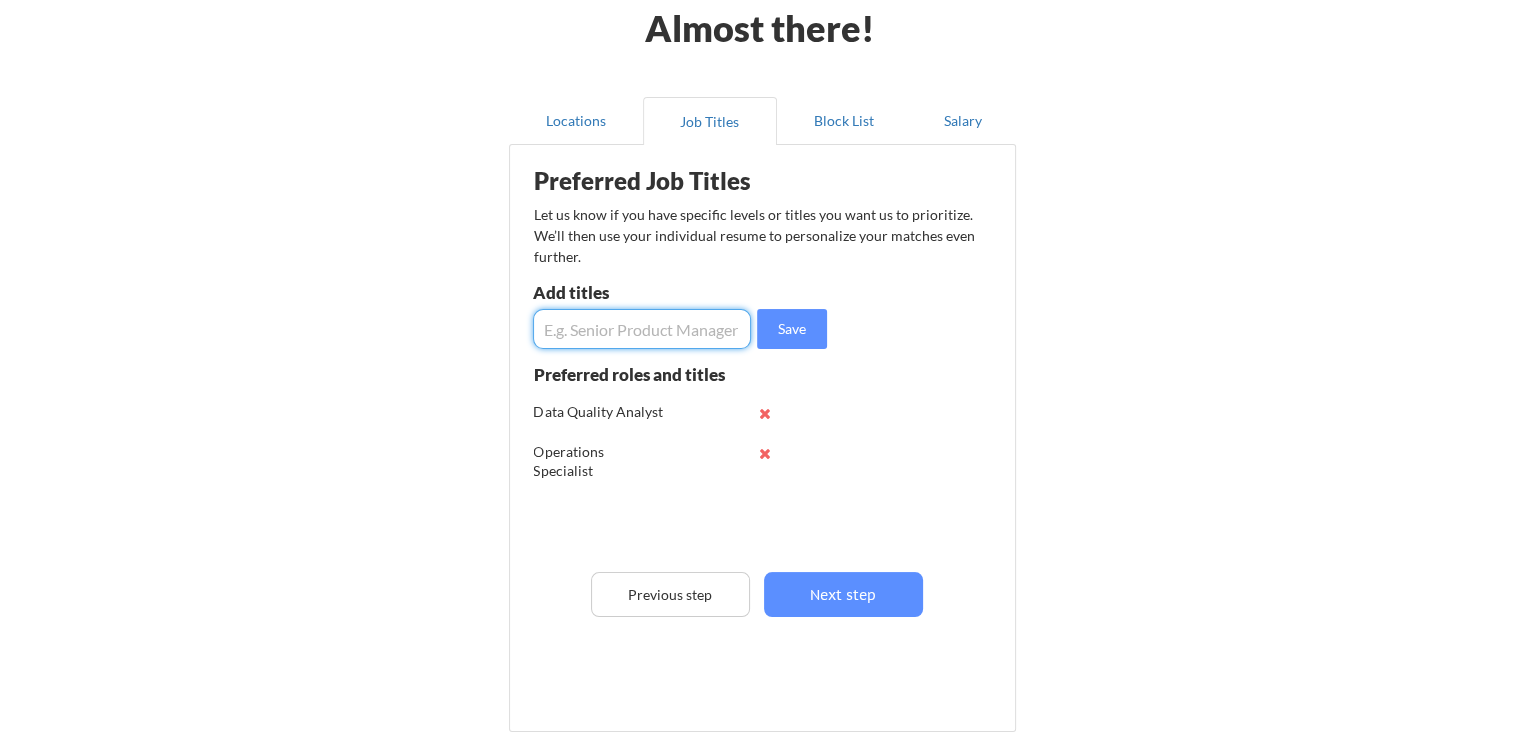 paste on "Business Analyst" 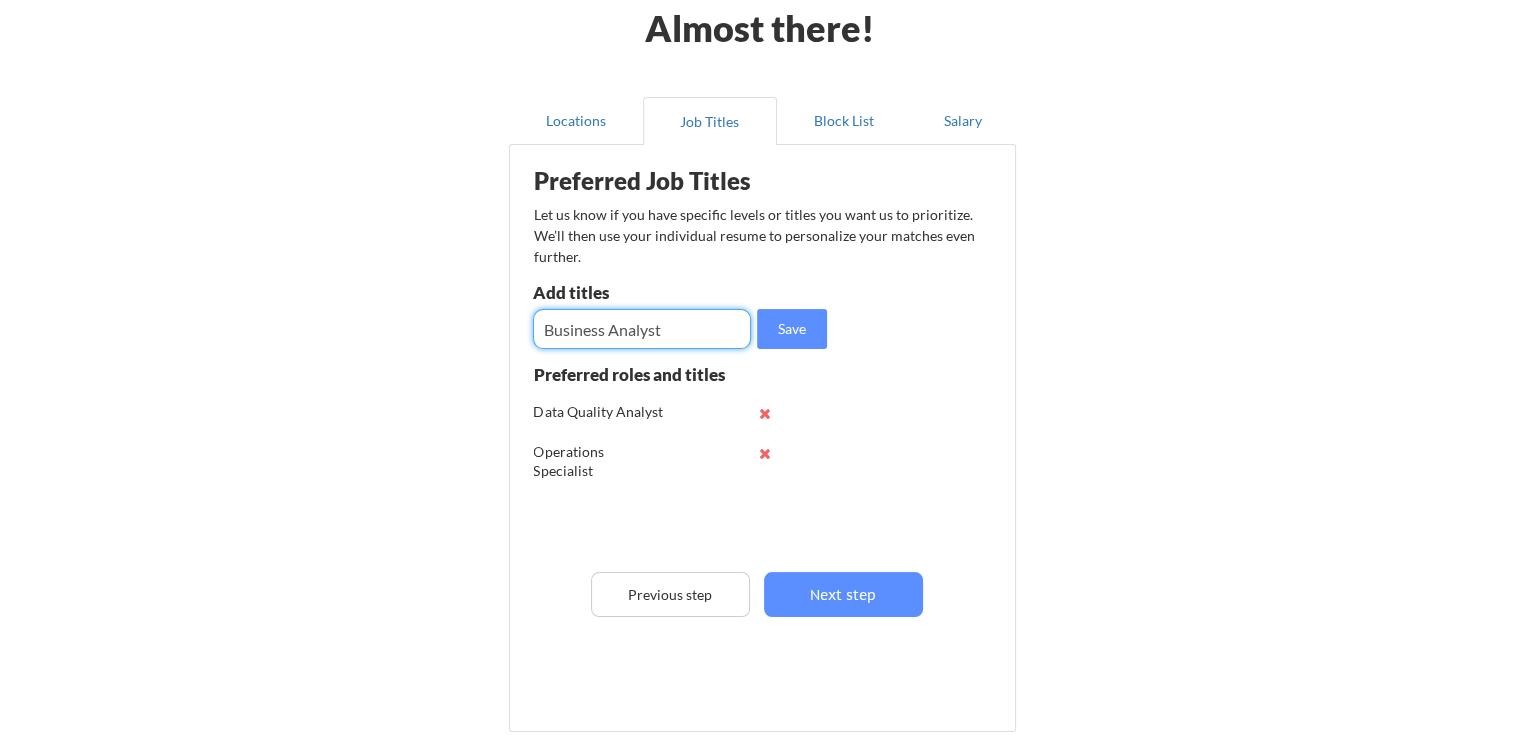 type on "Business Analyst" 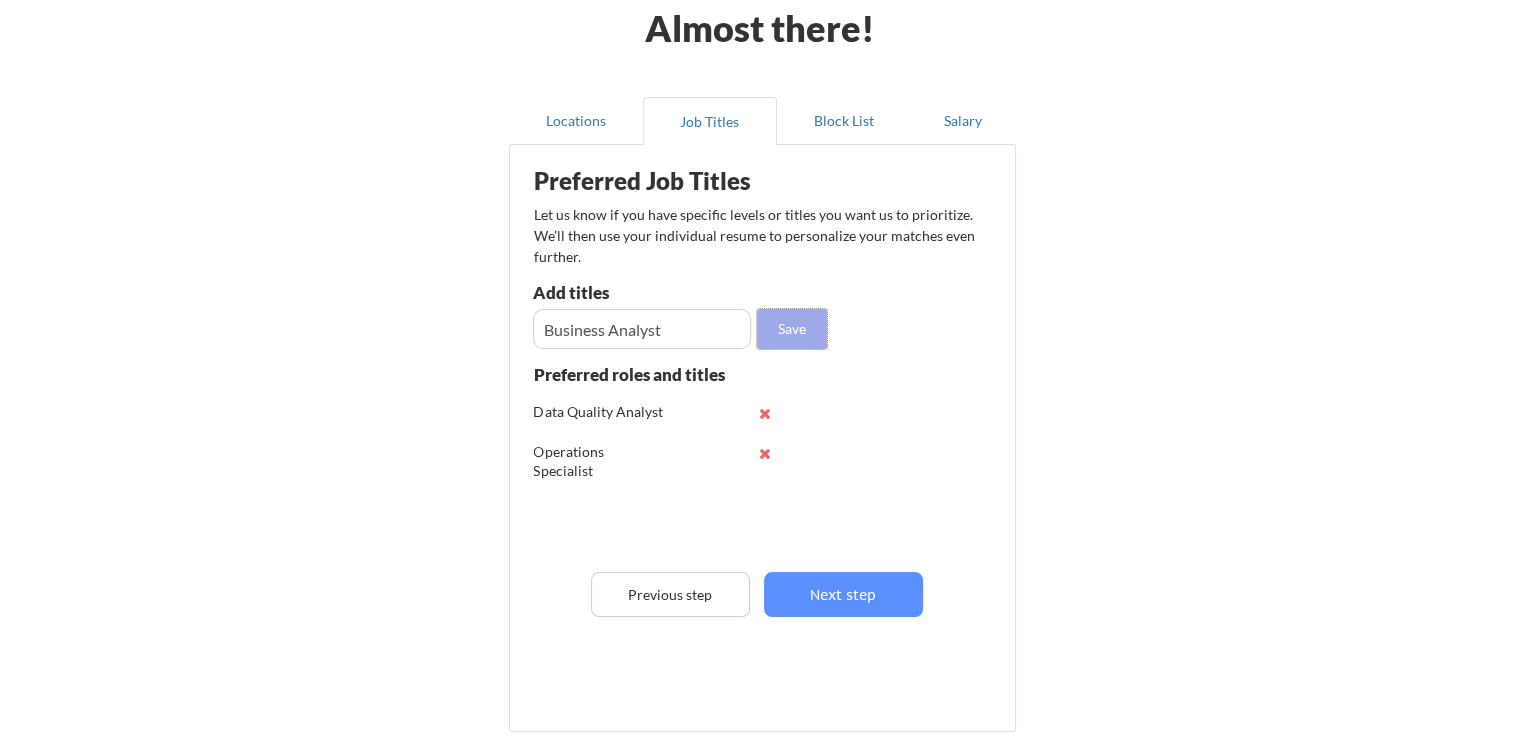 click on "Save" at bounding box center (792, 329) 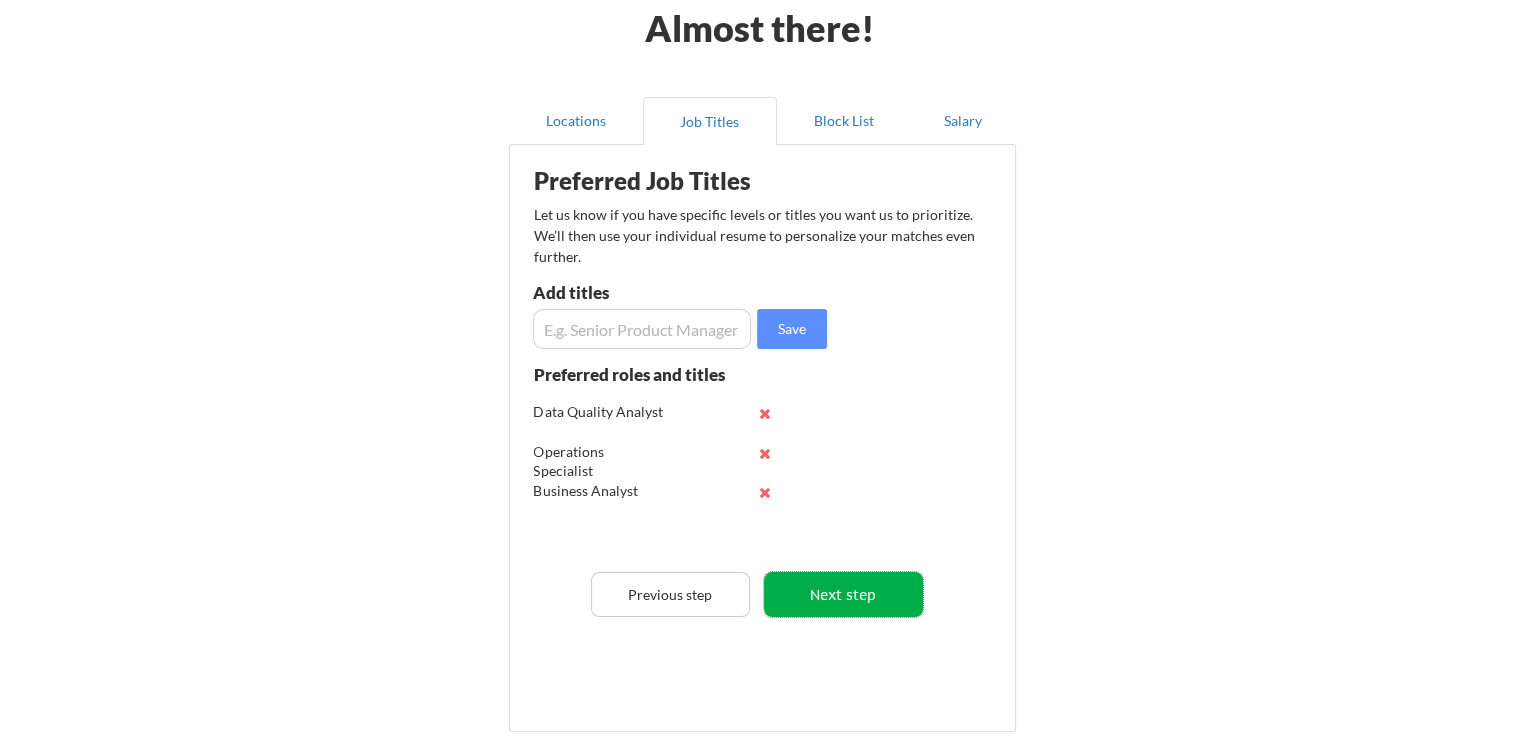 click on "Next step" at bounding box center (843, 594) 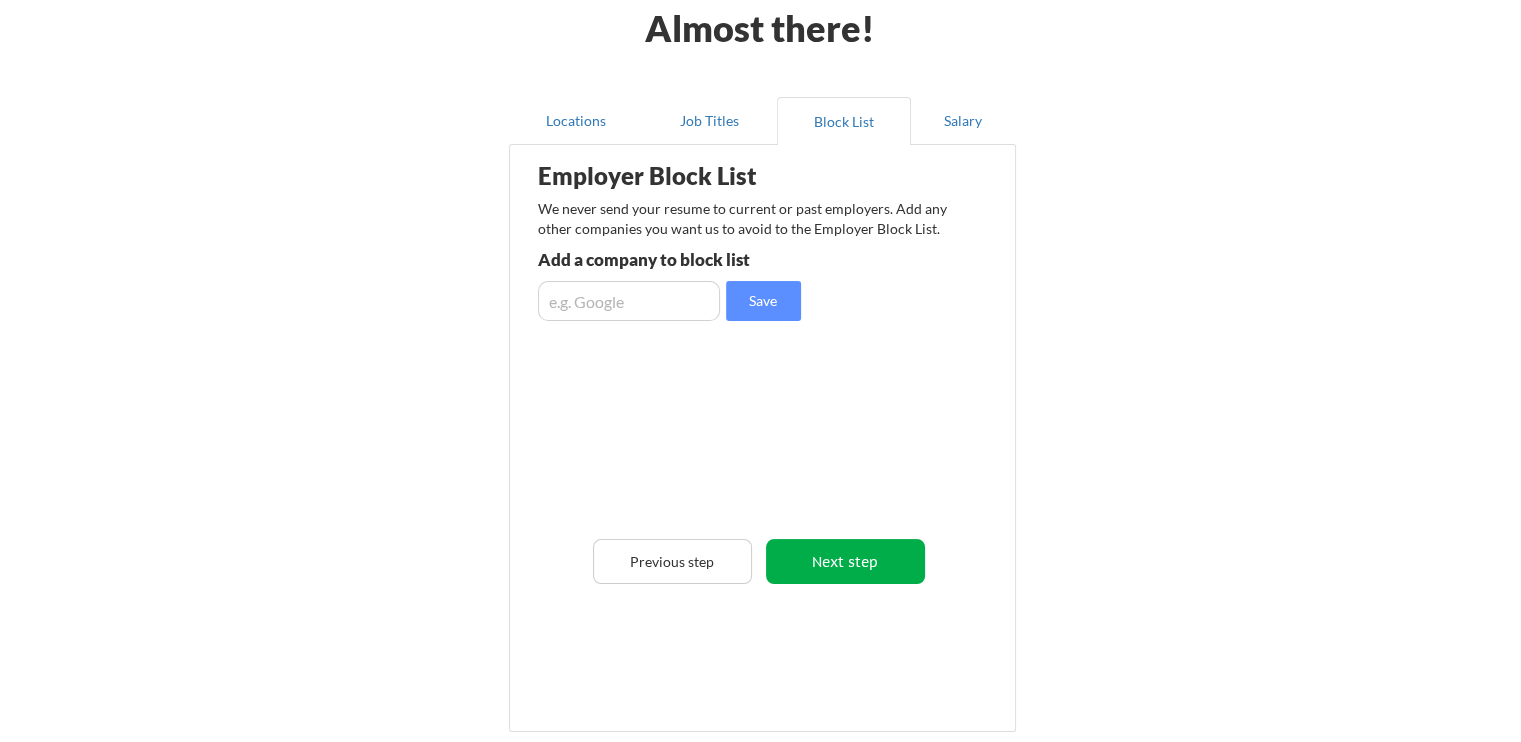 click on "Next step" at bounding box center (845, 561) 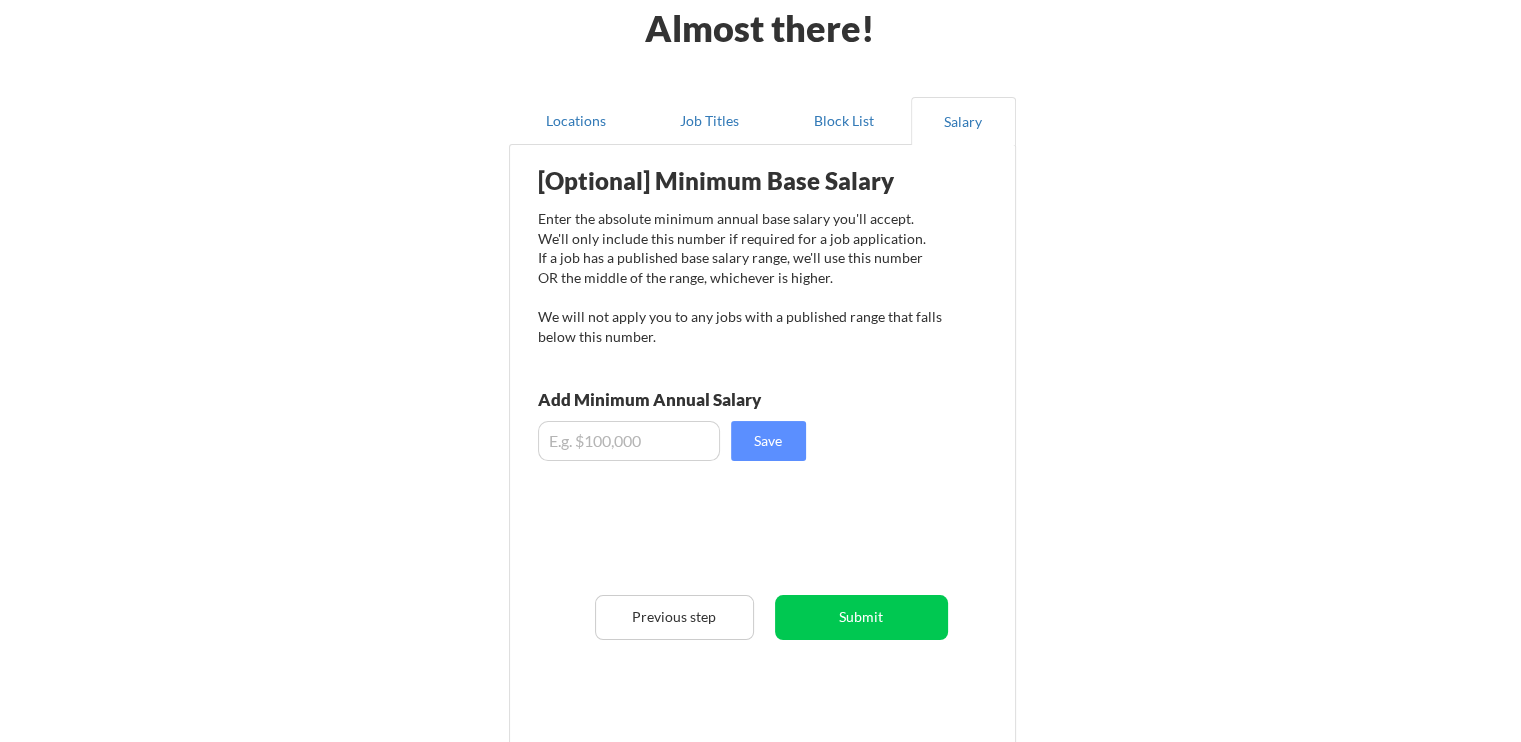 click at bounding box center [629, 441] 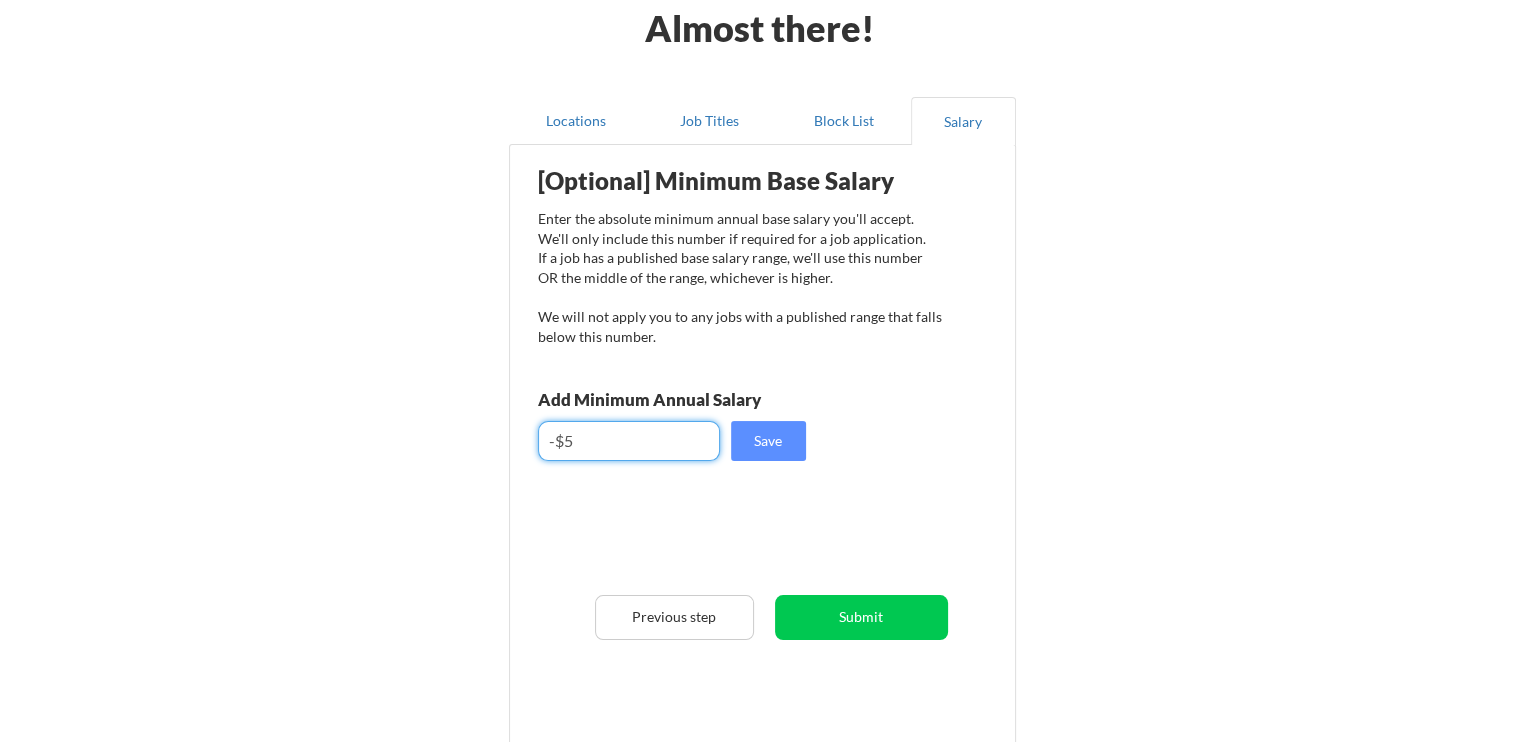 type on "$5" 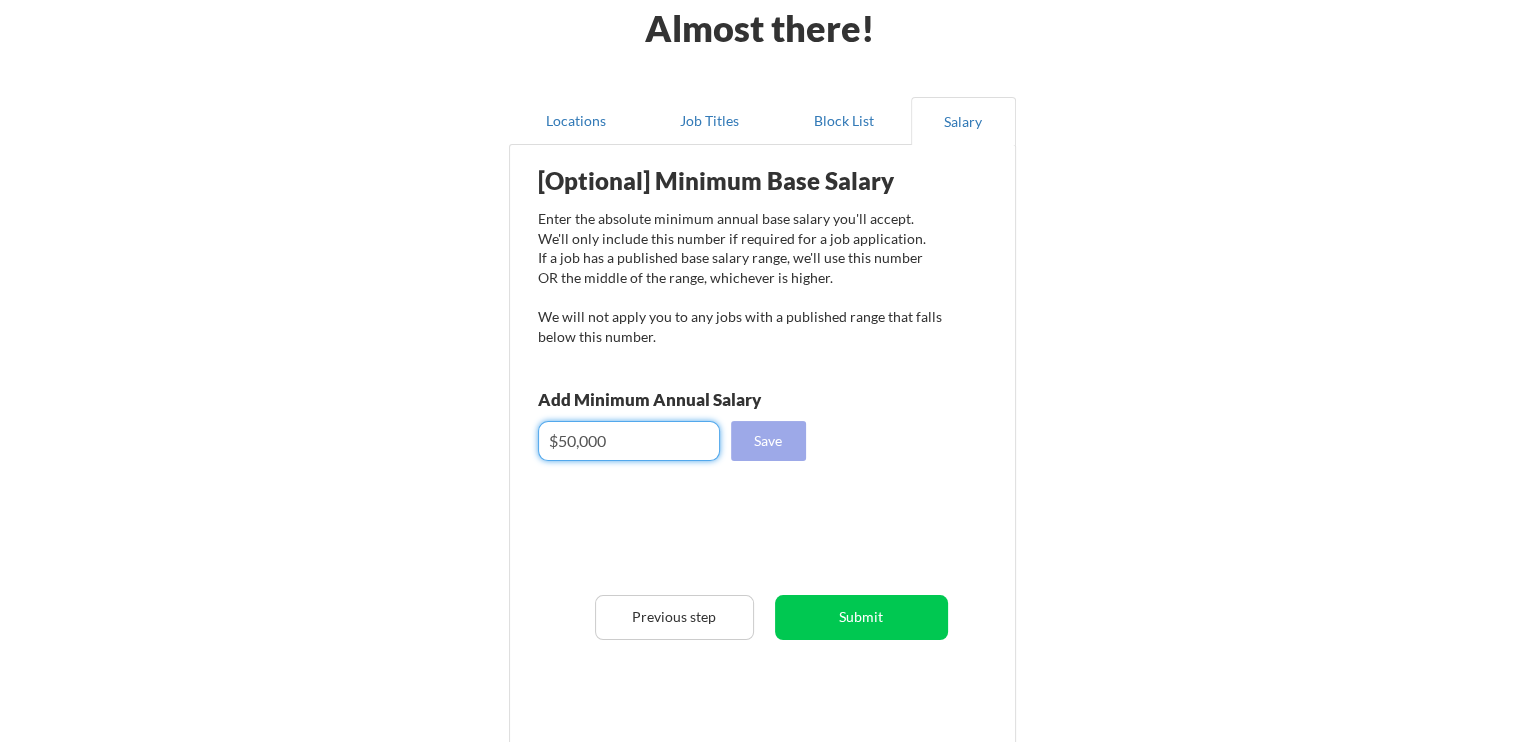 type on "$50,000" 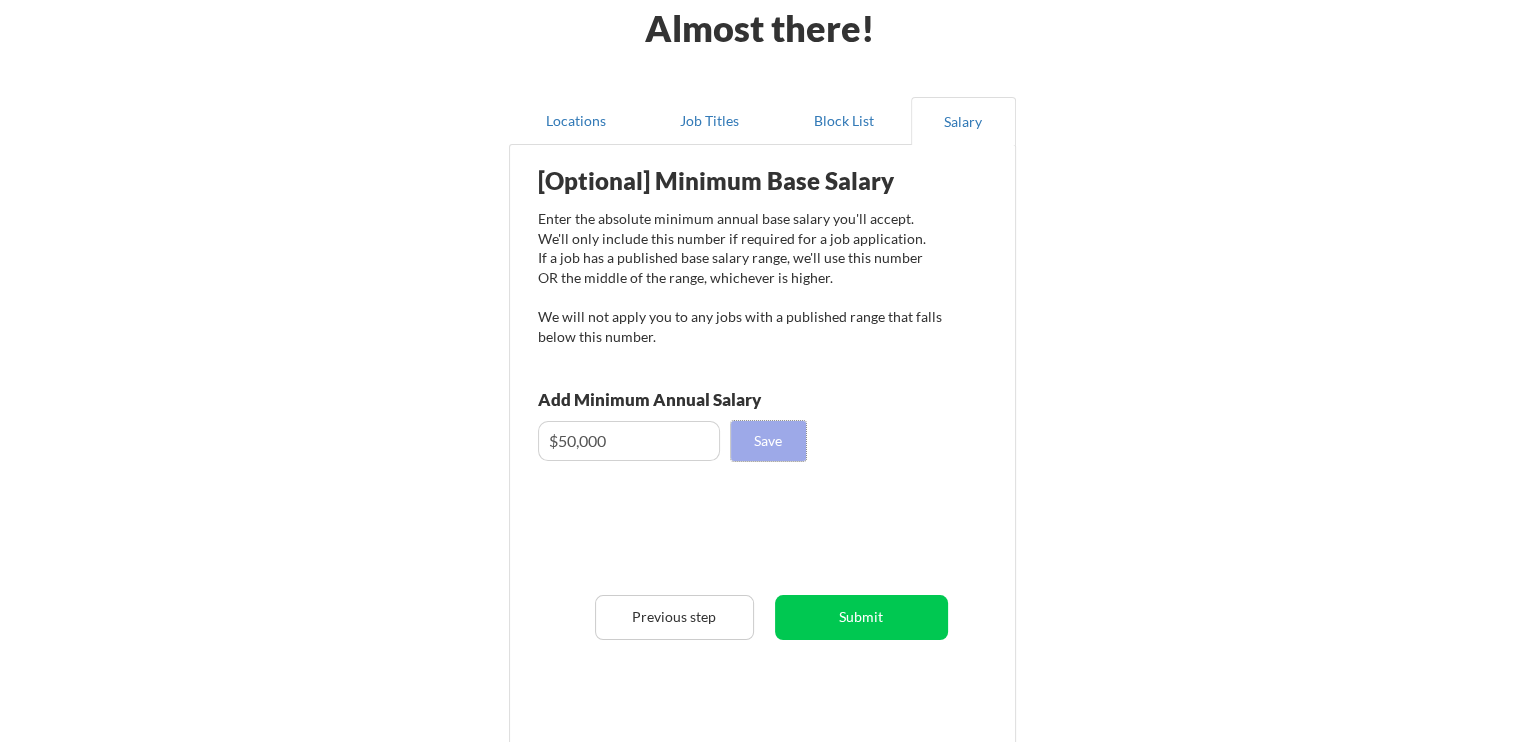 click on "Save" at bounding box center [768, 441] 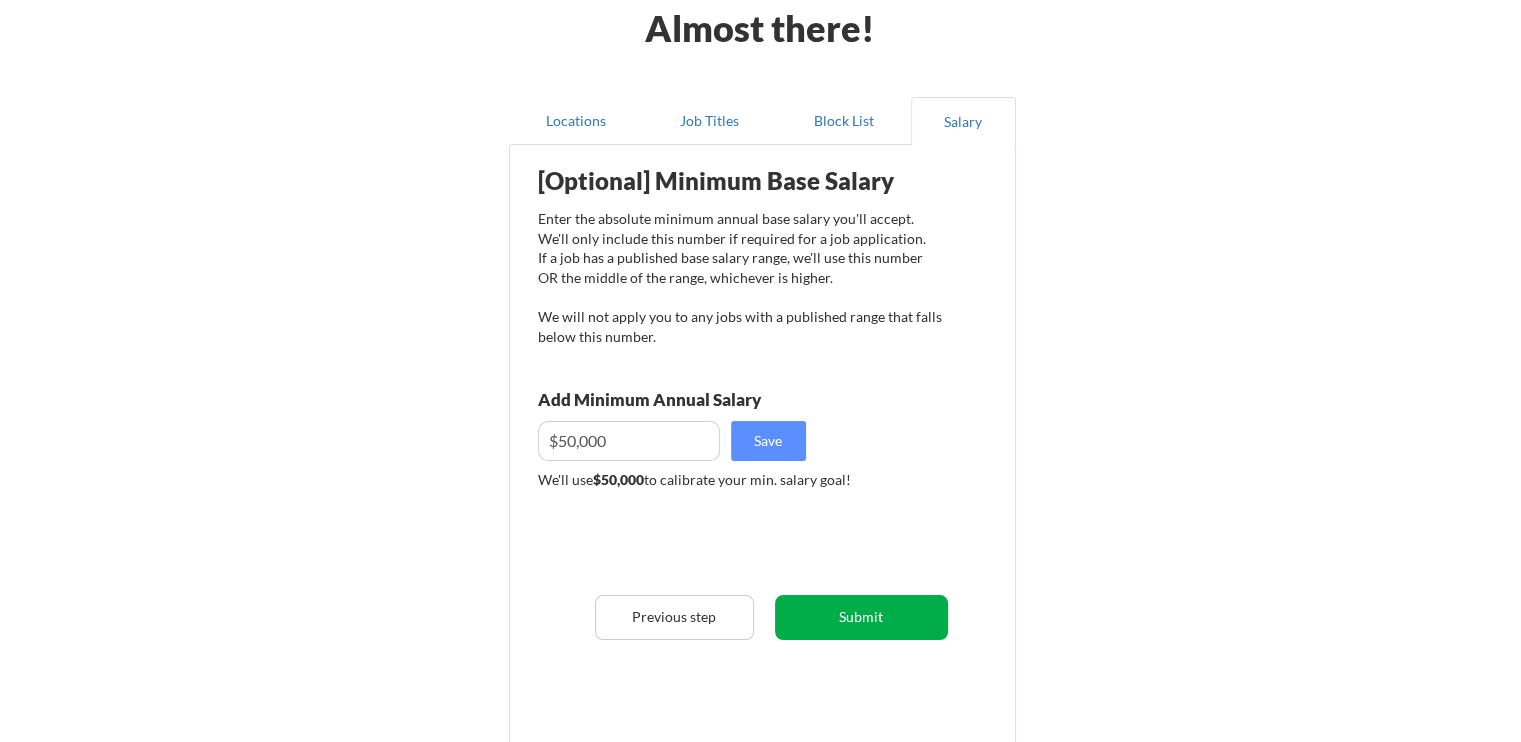 click on "Submit" at bounding box center [861, 617] 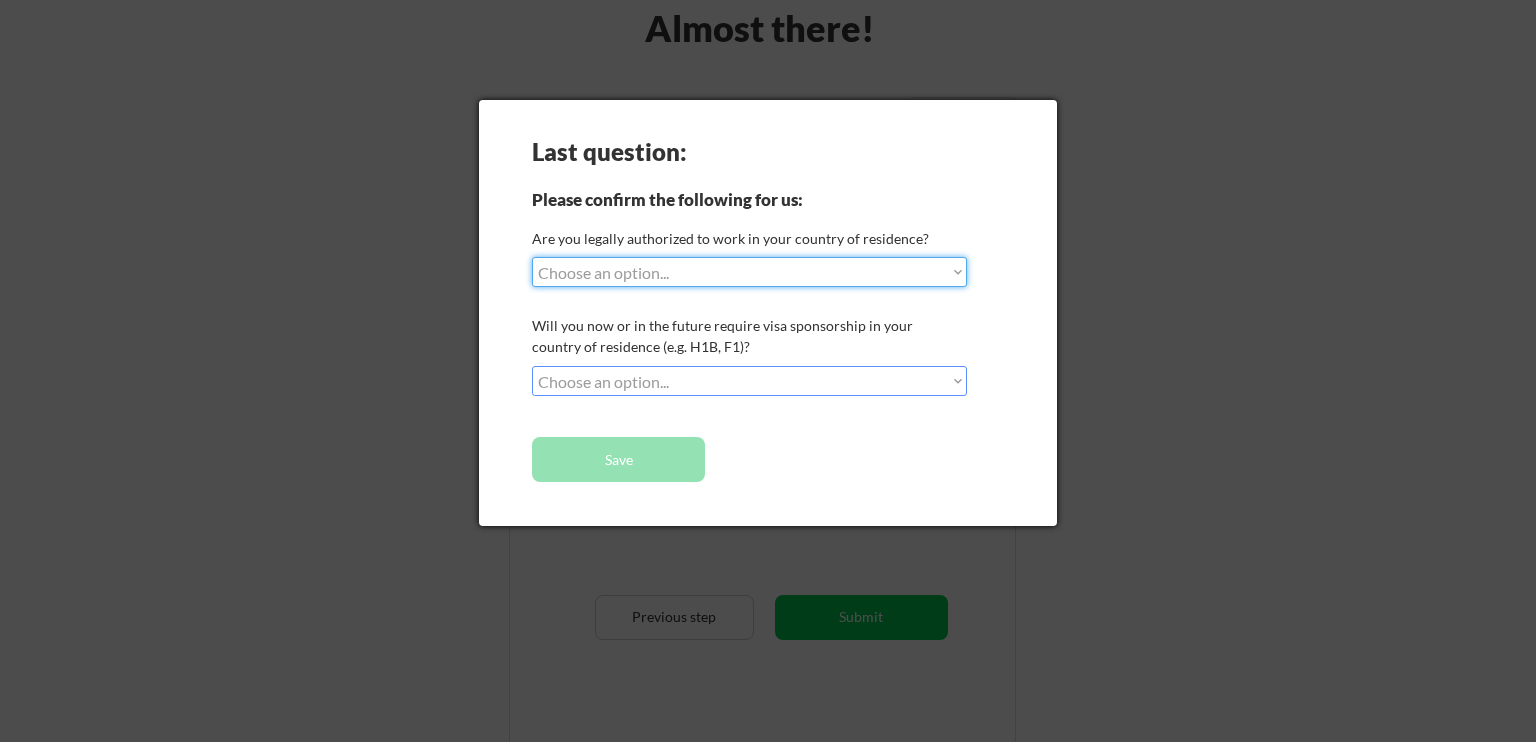 click on "Last question: Please confirm the following for us: Are you legally authorized to work in your country of residence? Choose an option... Yes, I am a US Citizen Yes, I am a Canadian Citizen Yes, I am a US Green Card Holder Yes, I am an Other Permanent Resident Yes, I am here on a visa (H1B, OPT, etc.) No, I am not (yet) authorized Will you now or in the future require visa sponsorship in your country of residence (e.g. H1B, F1)? Choose an option... No, I will not need sponsorship Yes, I will need sponsorship Save" at bounding box center (768, 313) 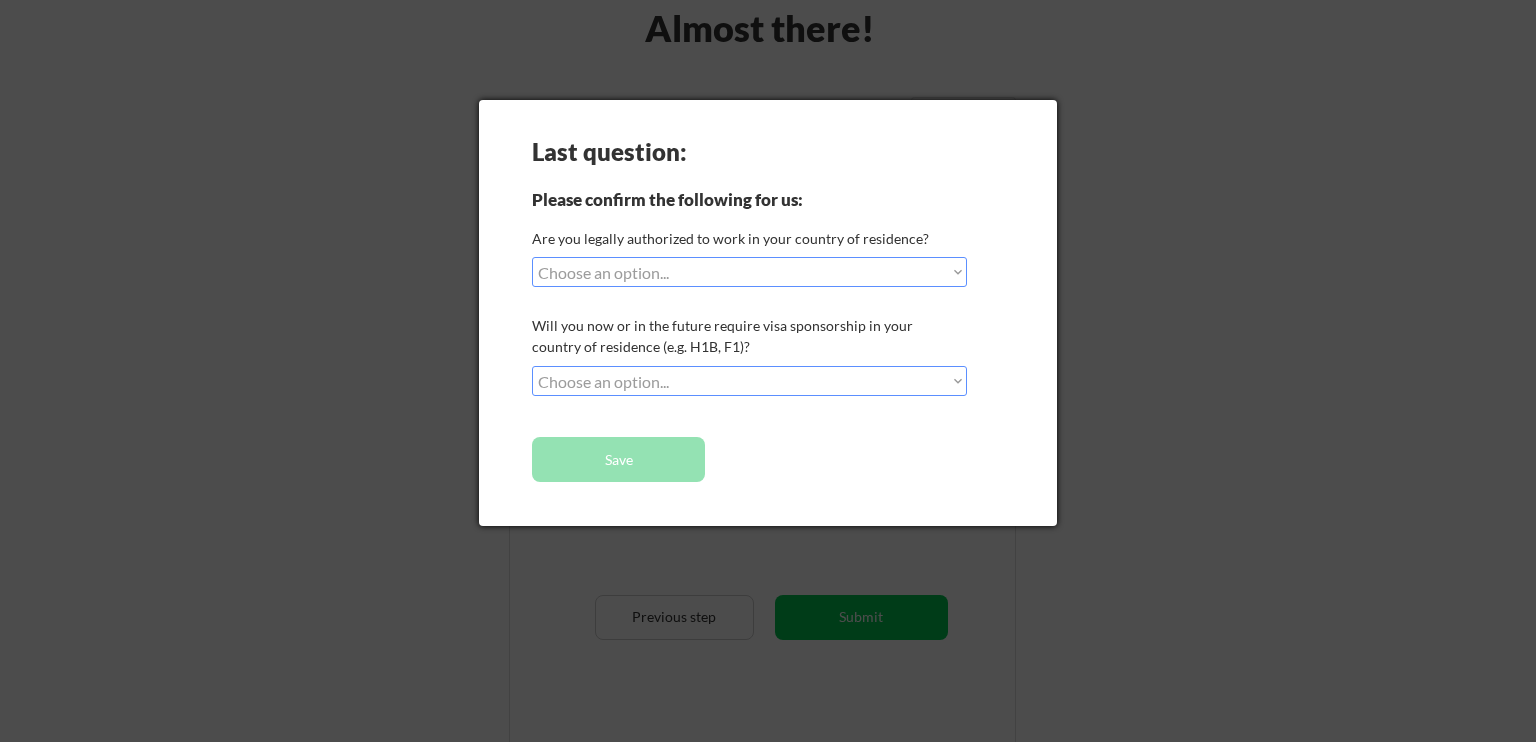 click on "Choose an option... Yes, I am a US Citizen Yes, I am a Canadian Citizen Yes, I am a US Green Card Holder Yes, I am an Other Permanent Resident Yes, I am here on a visa (H1B, OPT, etc.) No, I am not (yet) authorized" at bounding box center (749, 272) 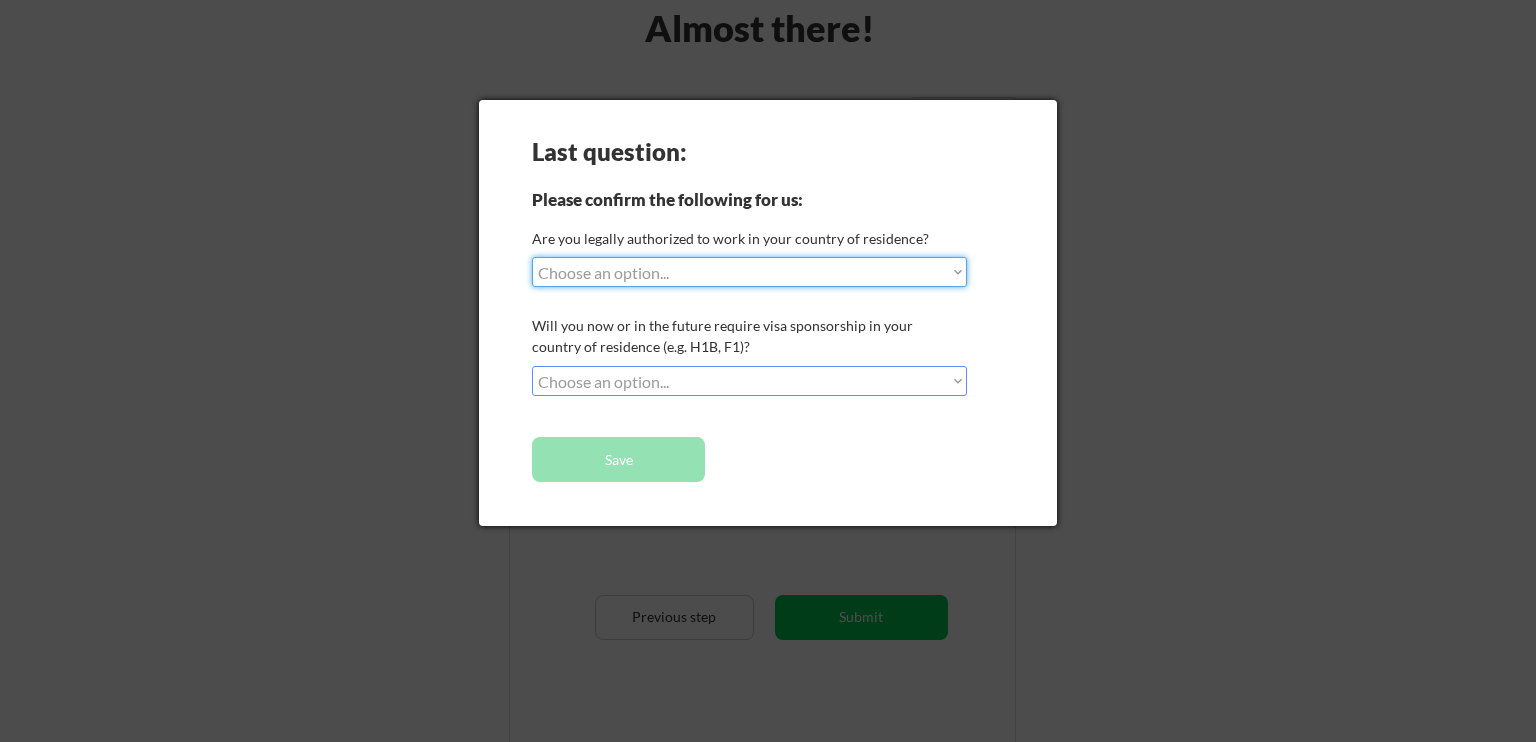 select on ""yes__i_am_a_us_citizen"" 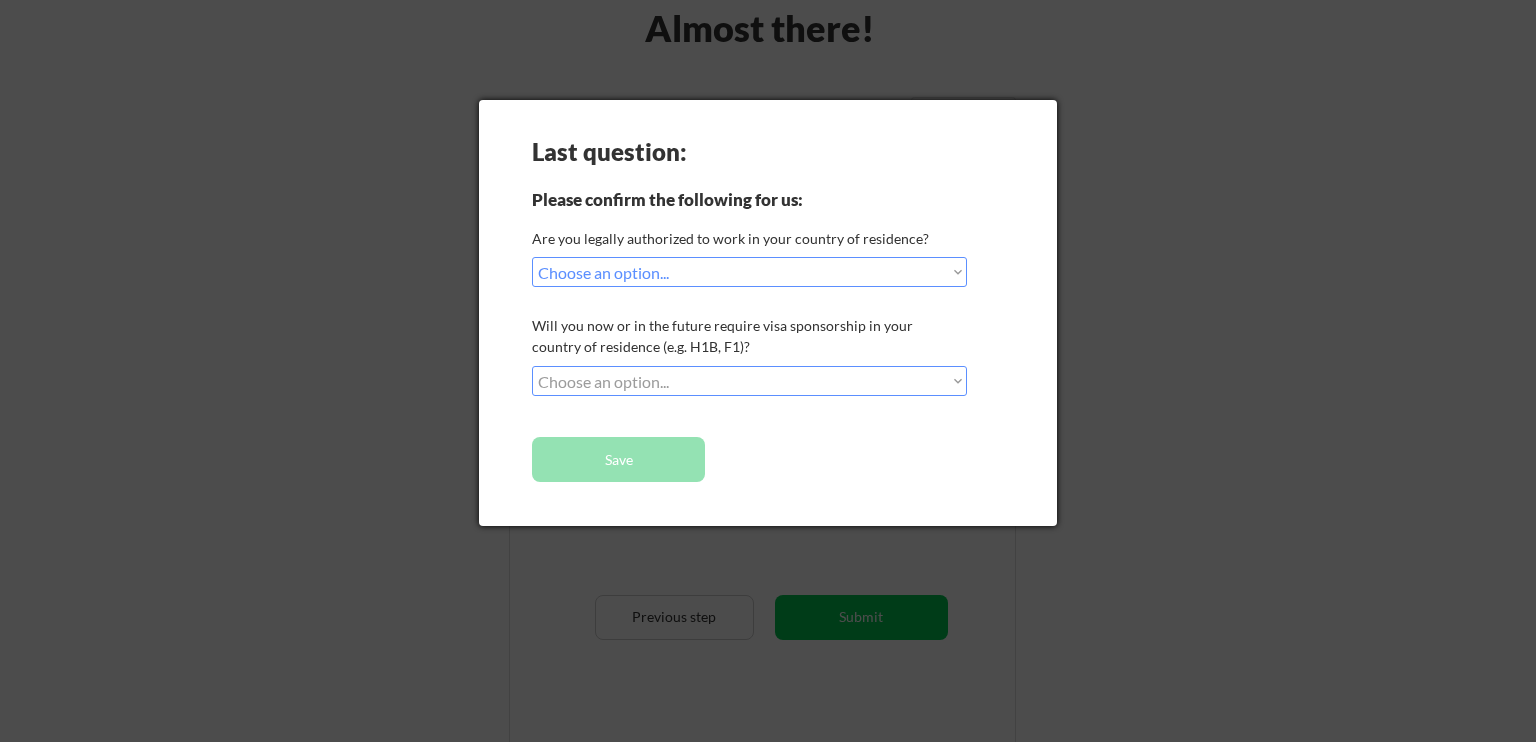 click on "Choose an option... No, I will not need sponsorship Yes, I will need sponsorship" at bounding box center [749, 381] 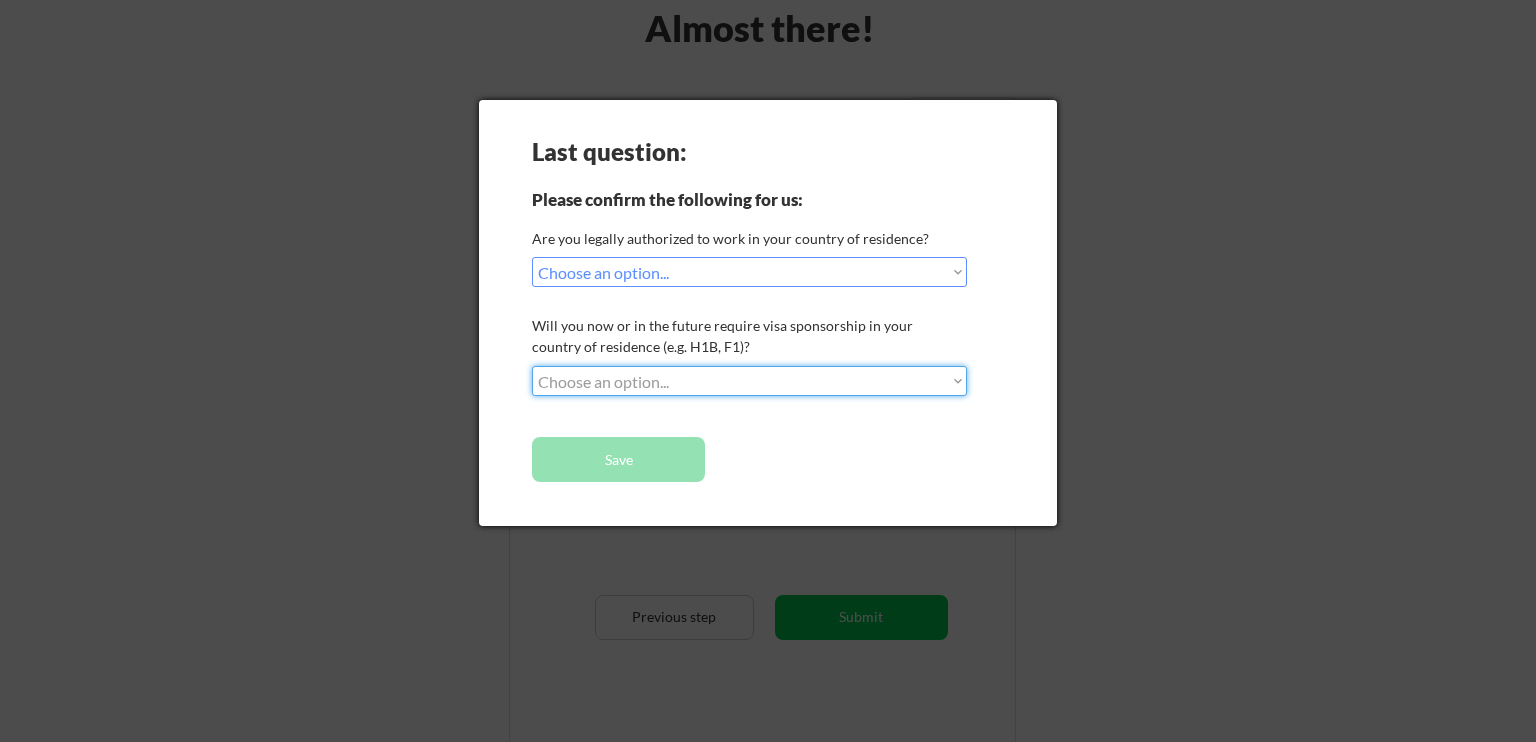 select on ""no__i_will_not_need_sponsorship"" 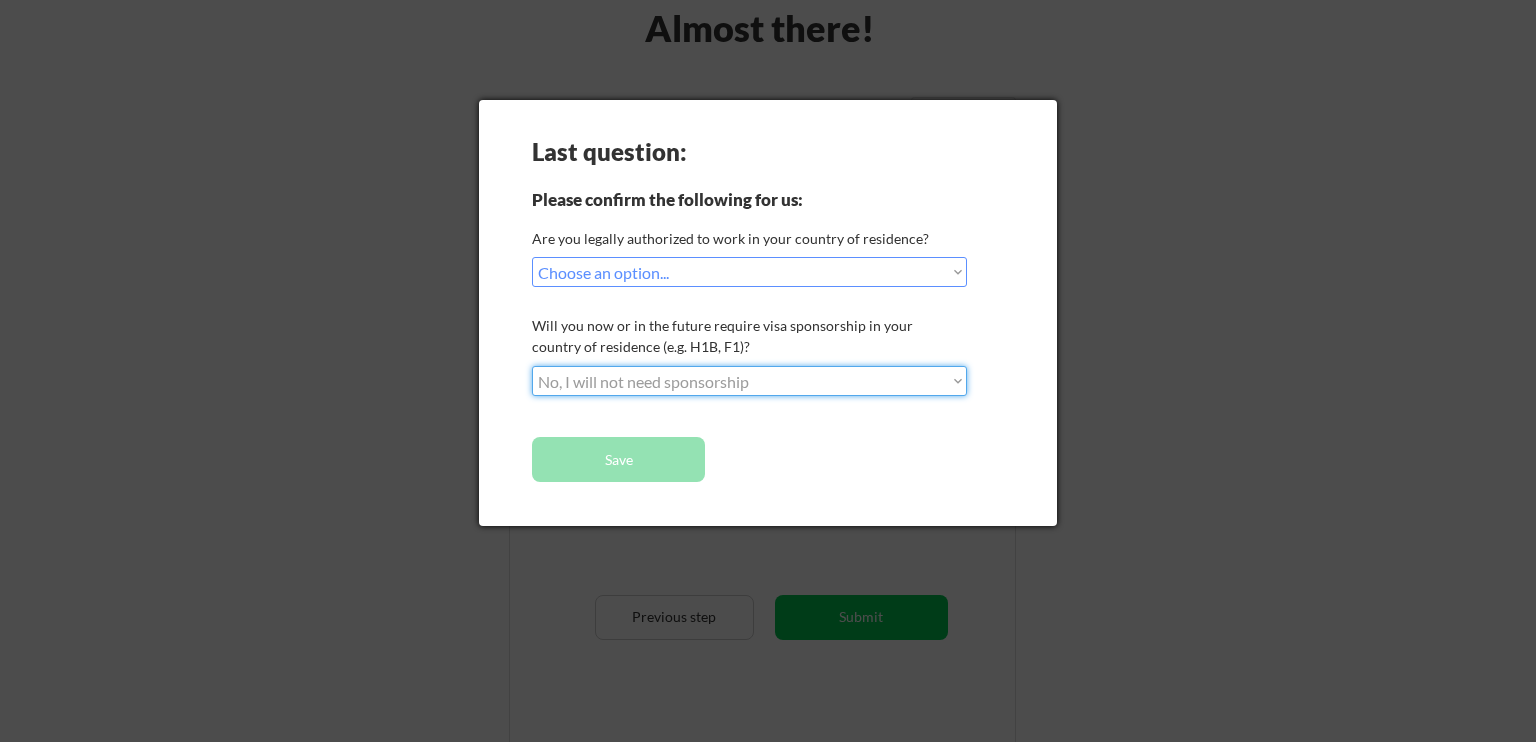 click on "Choose an option... No, I will not need sponsorship Yes, I will need sponsorship" at bounding box center [749, 381] 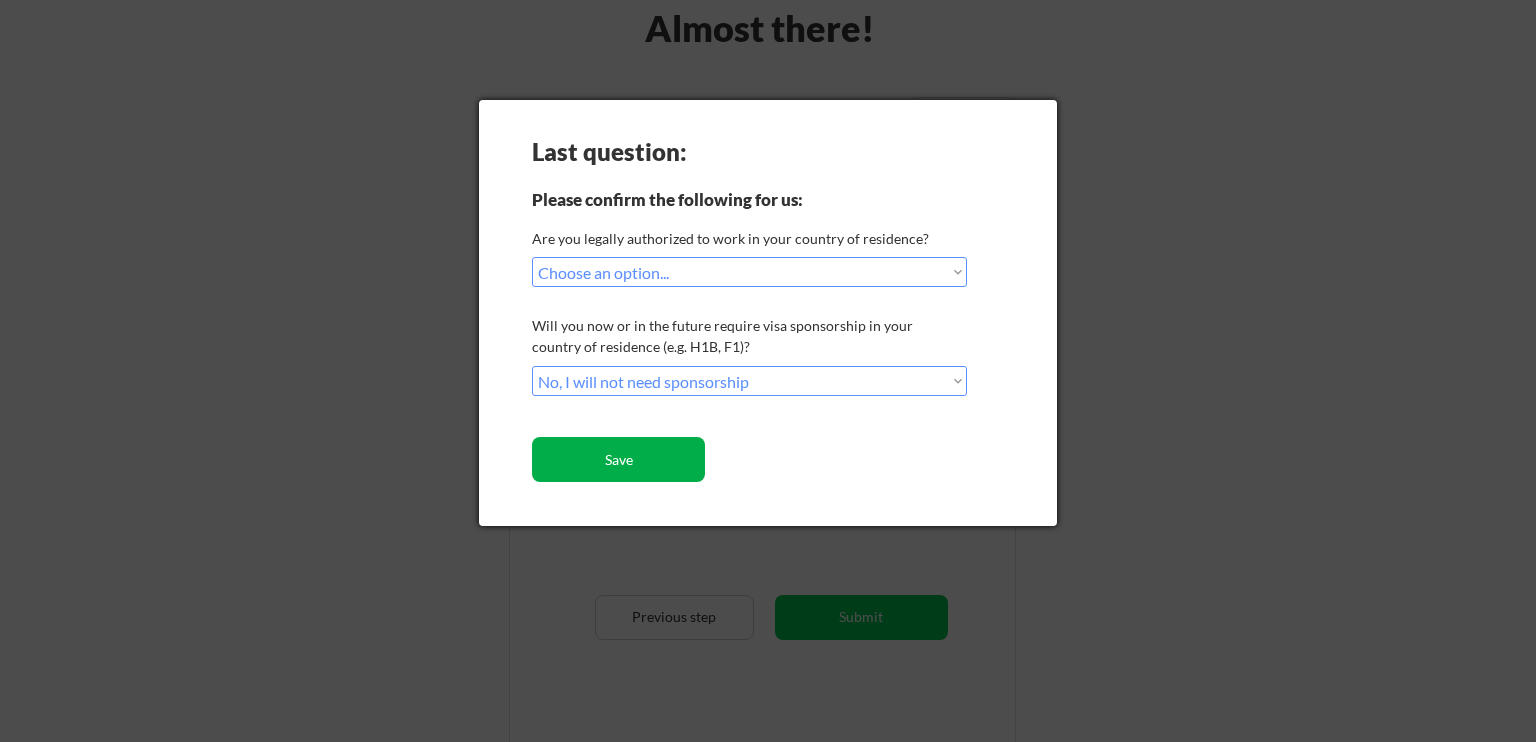 click on "Save" at bounding box center (618, 459) 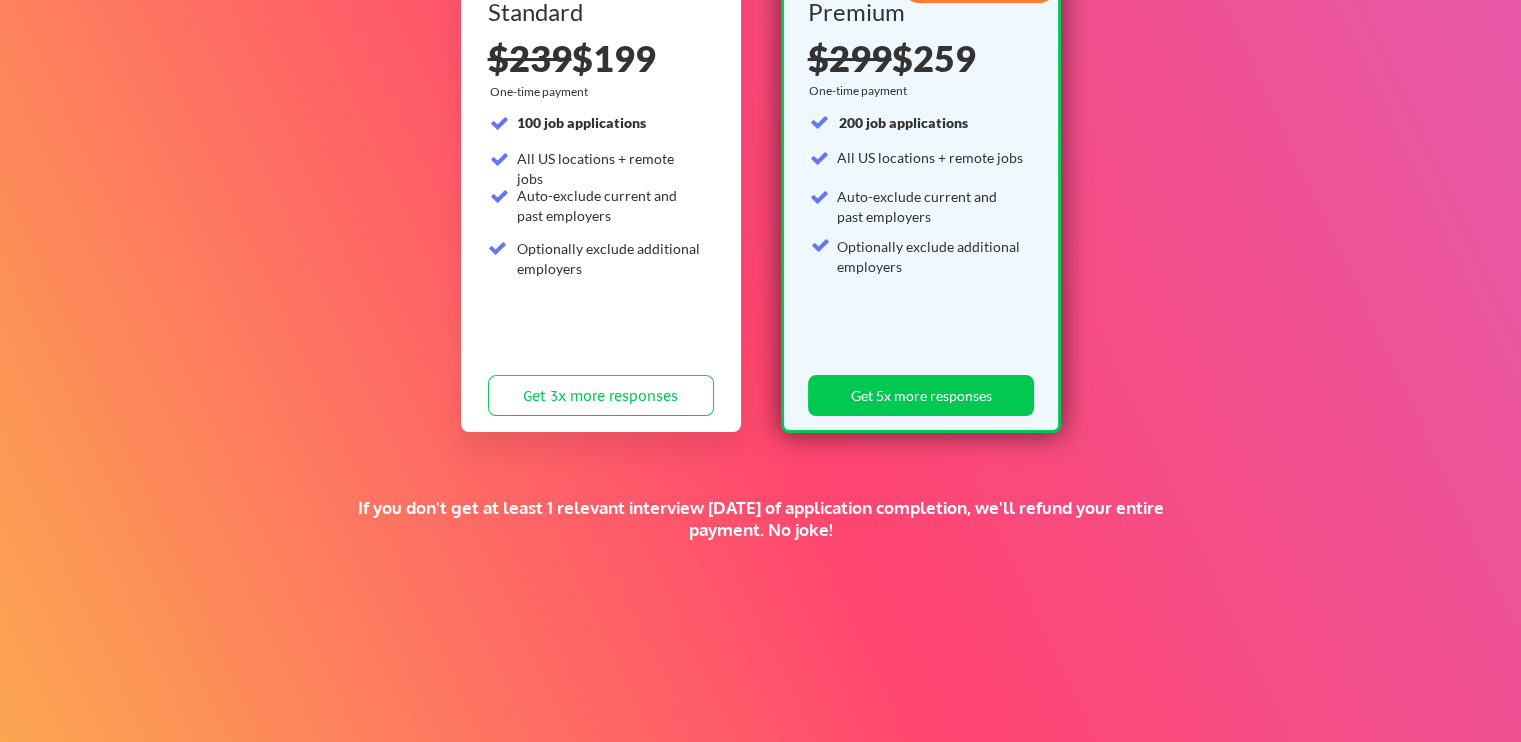 scroll, scrollTop: 430, scrollLeft: 0, axis: vertical 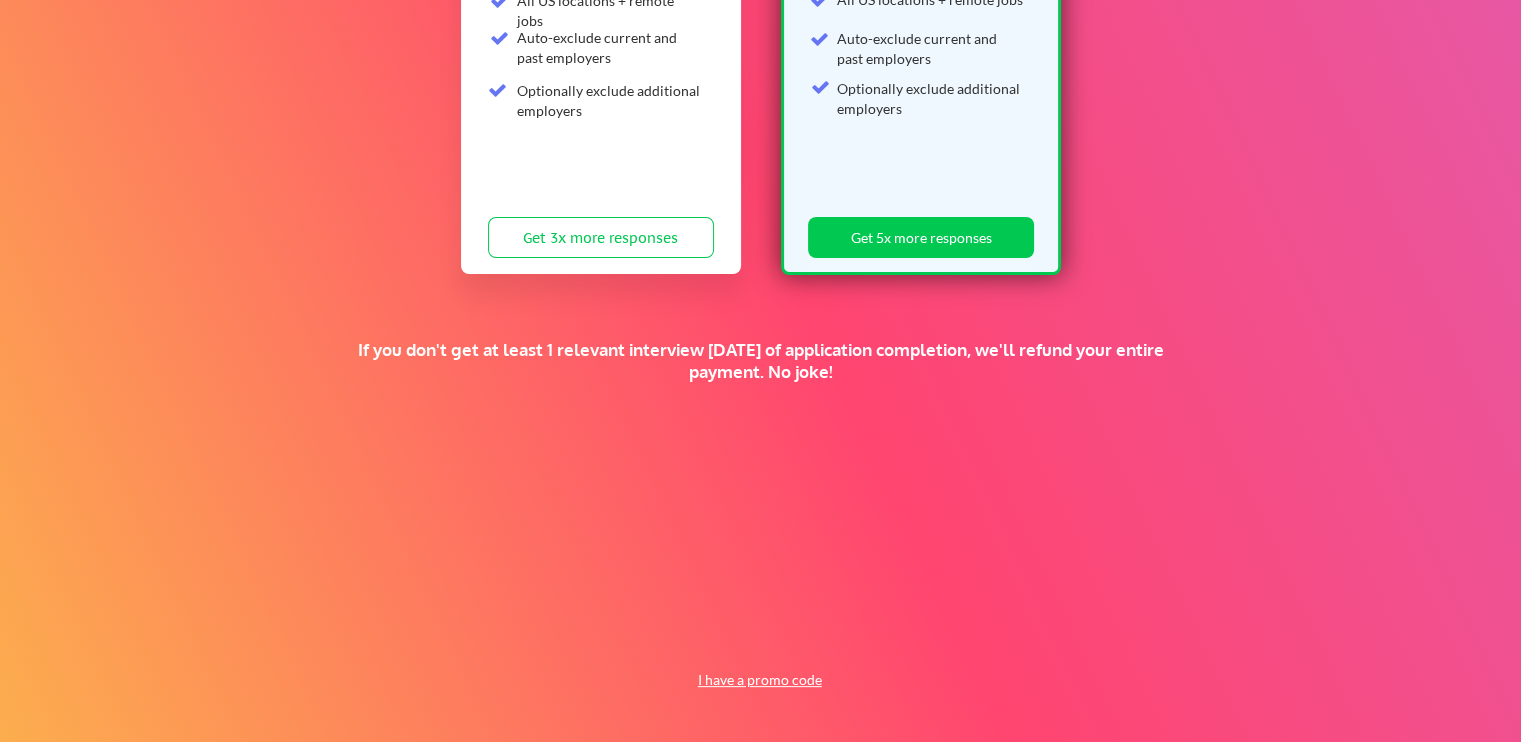 click on "I have a promo code" at bounding box center (759, 680) 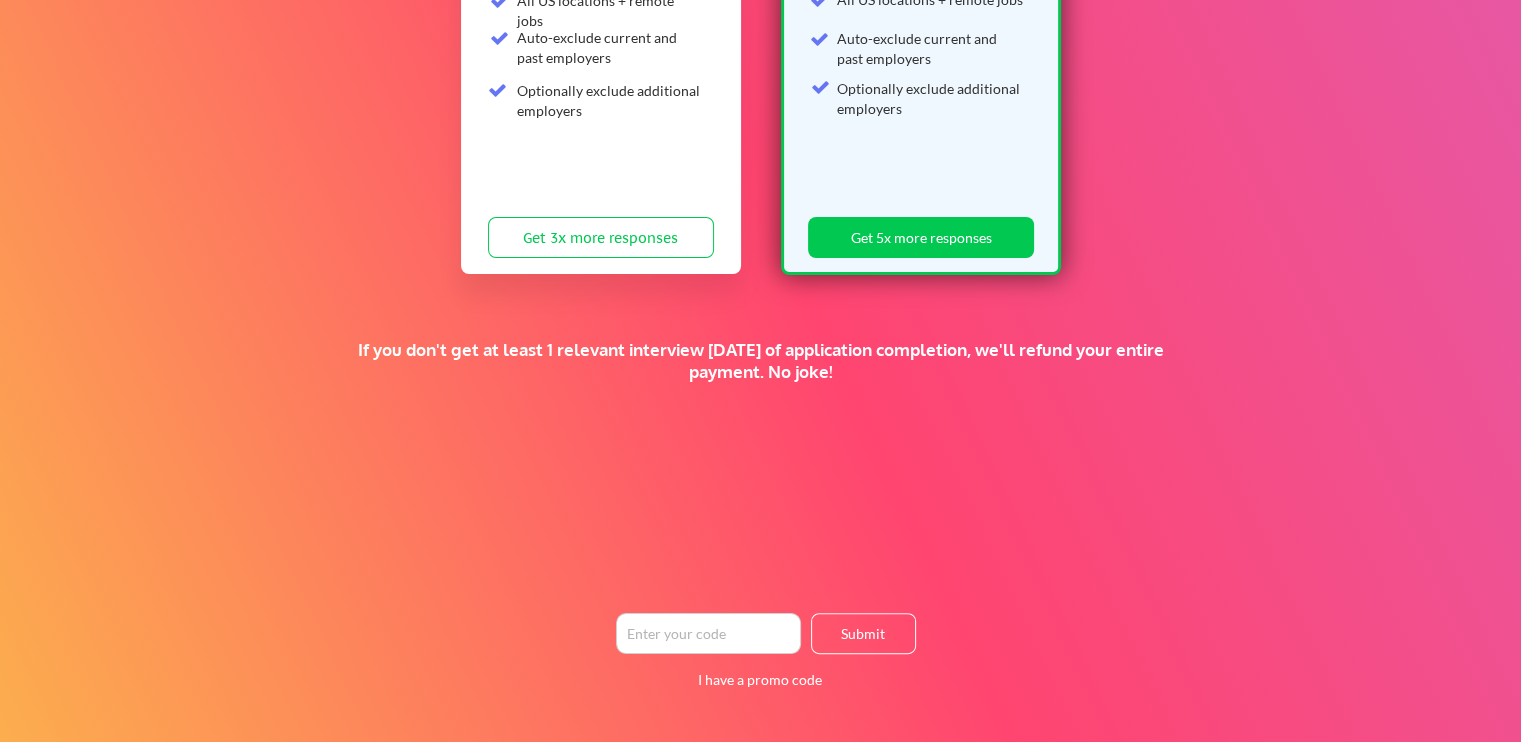 click at bounding box center (708, 633) 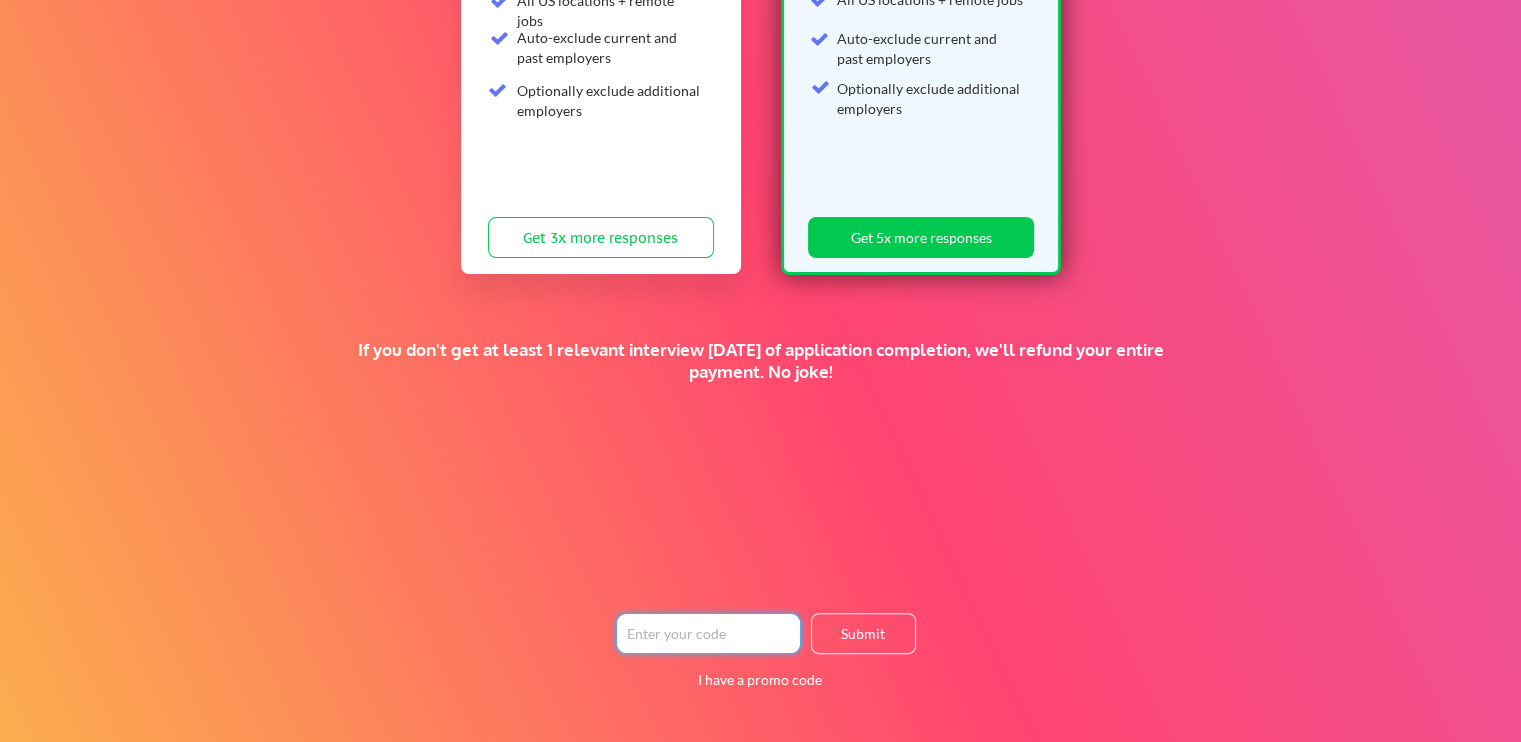 paste on "JOBSEEKERSFIRST" 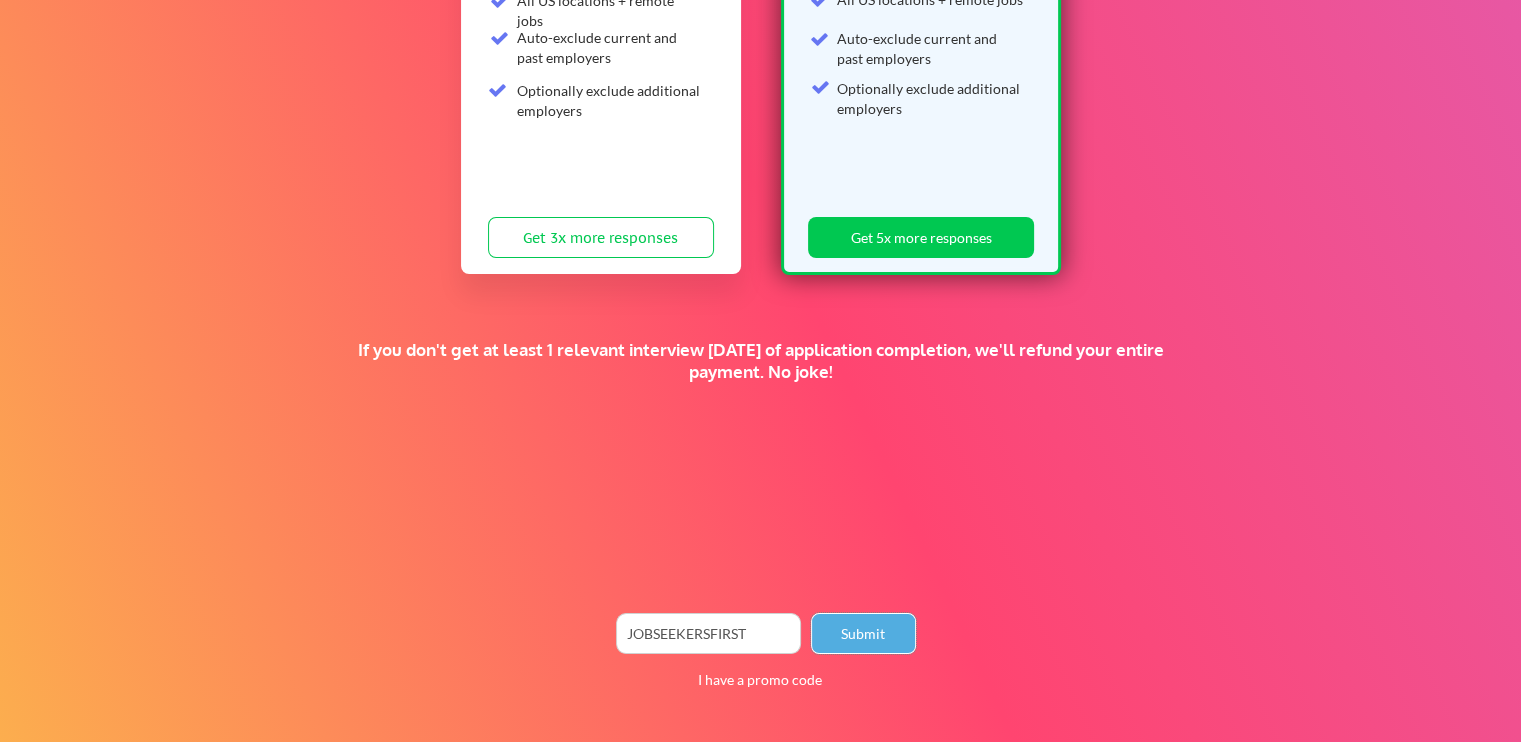 click on "Submit" at bounding box center (863, 633) 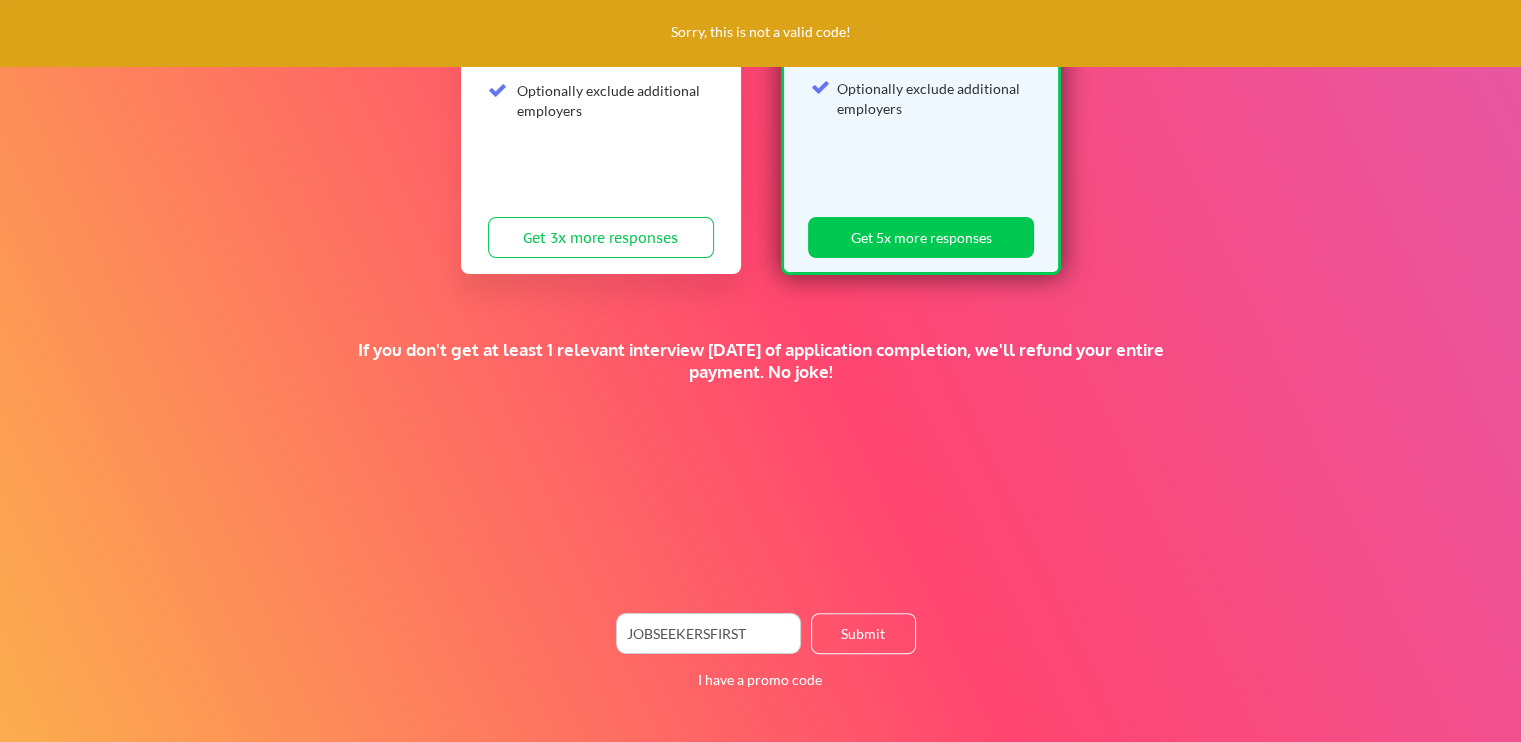 click at bounding box center (708, 633) 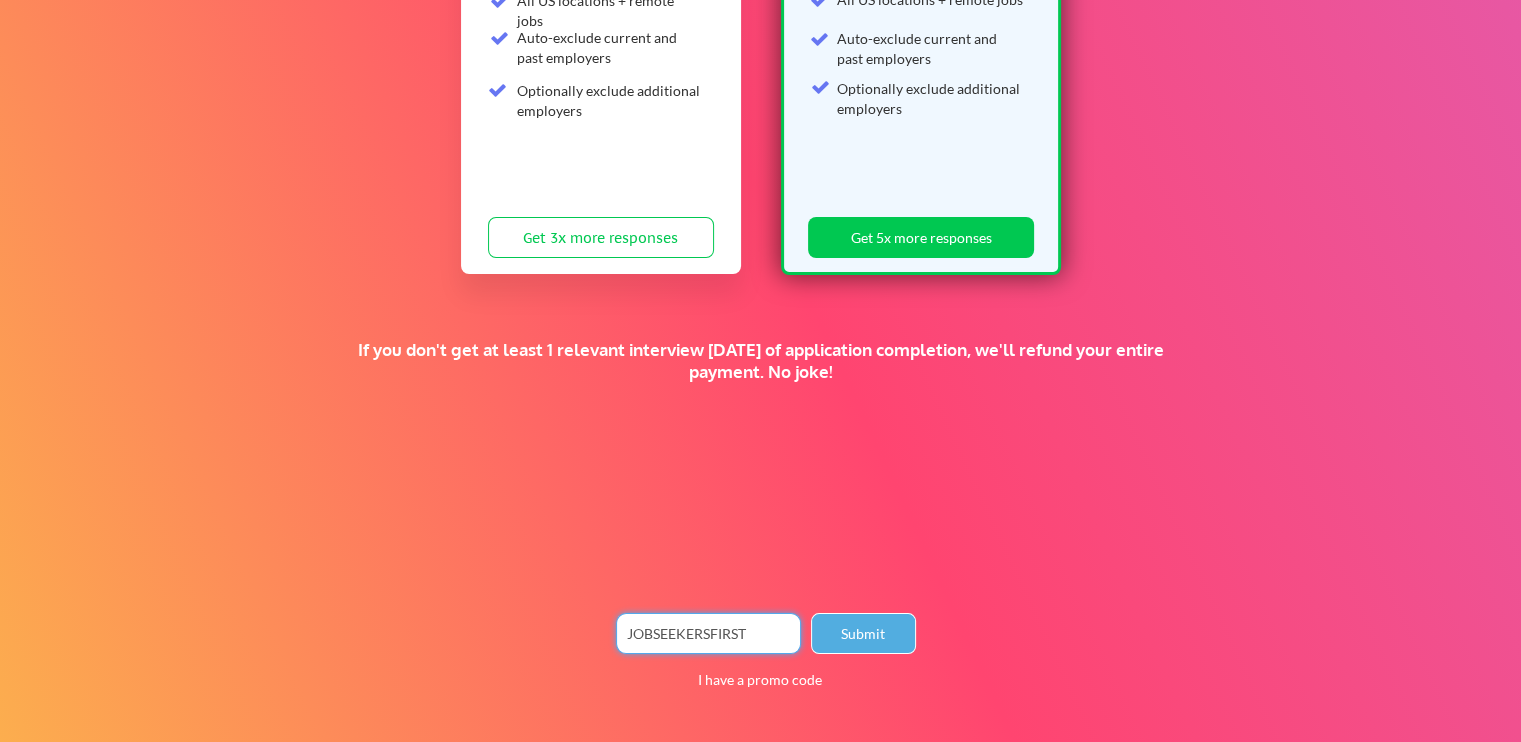 type on "JOBSEEKERSFIRST" 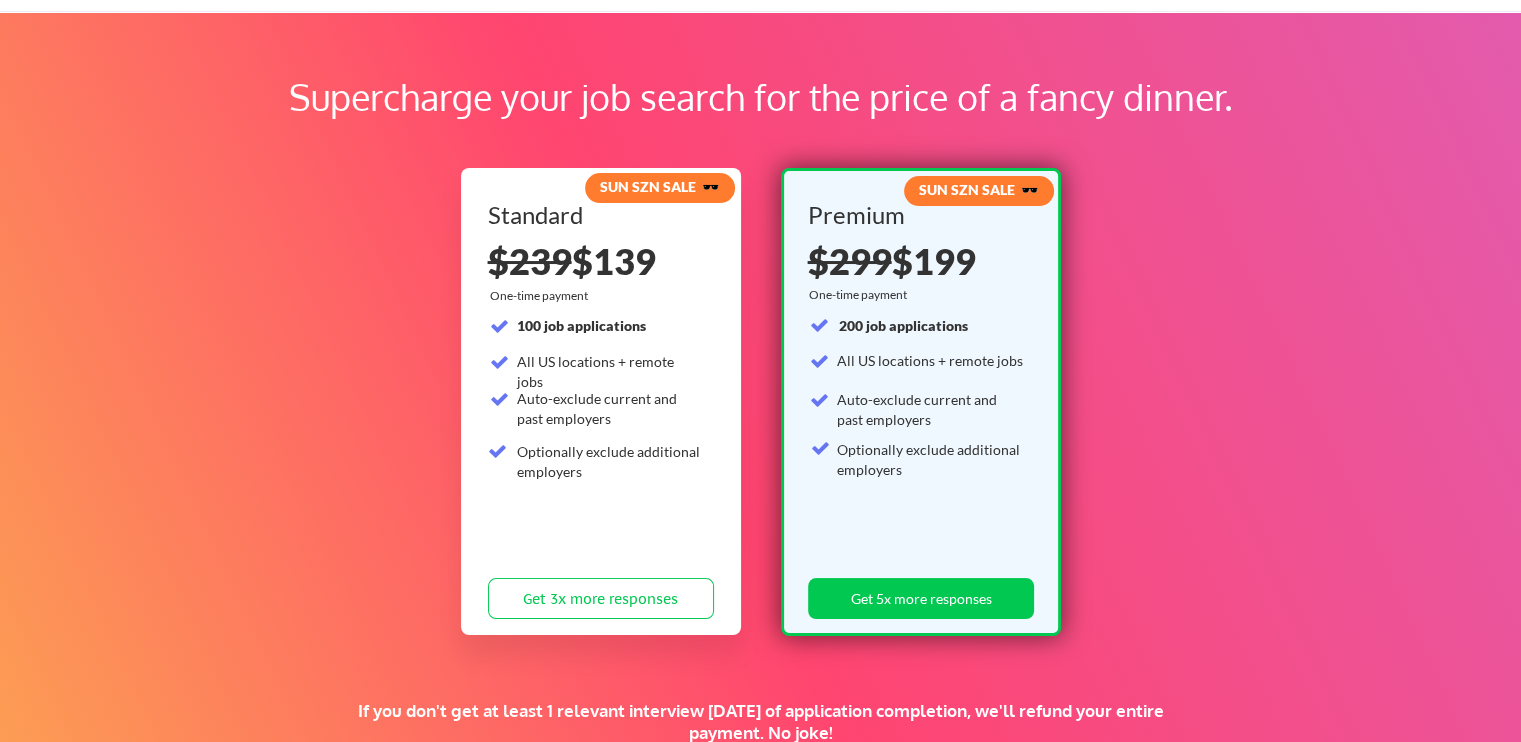 scroll, scrollTop: 100, scrollLeft: 0, axis: vertical 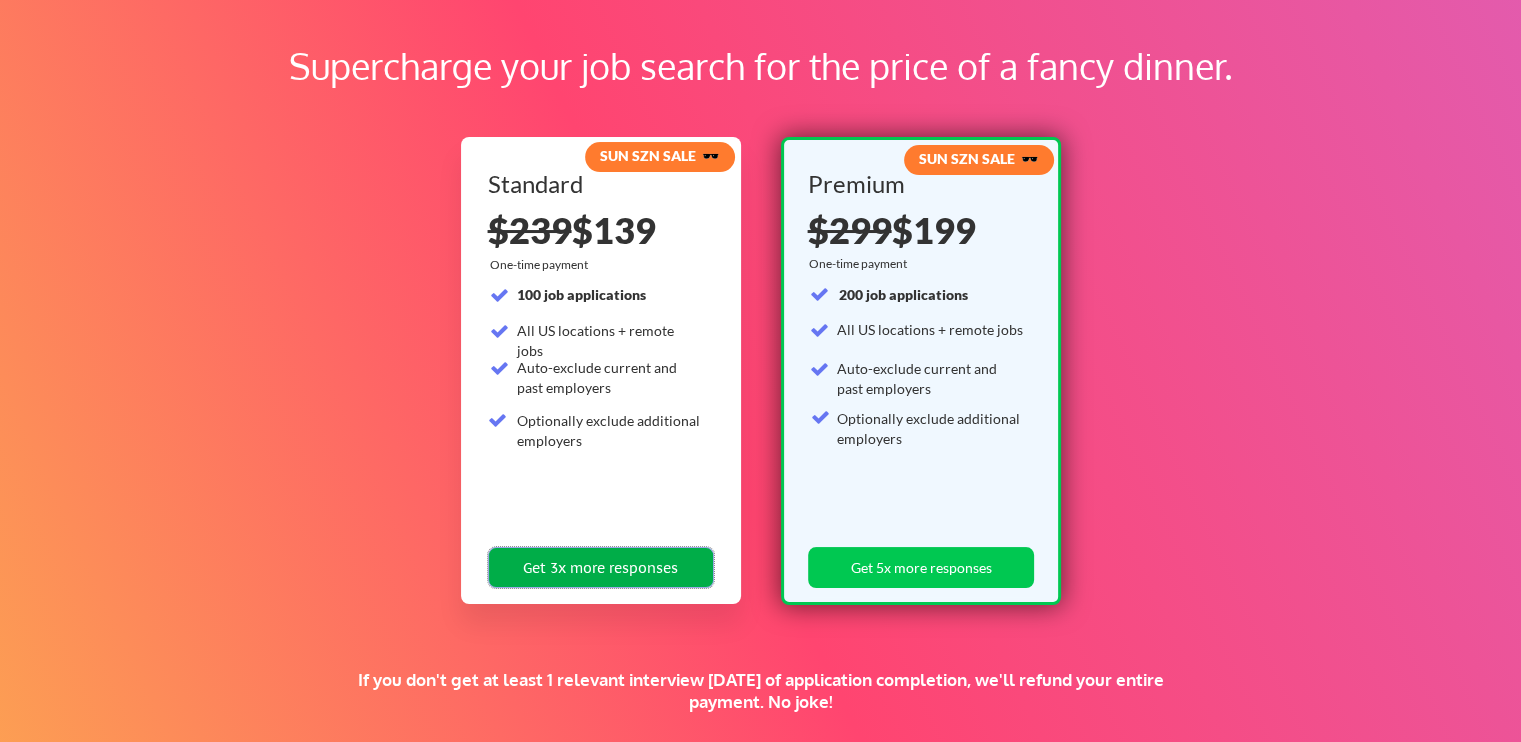 click on "Get 3x more responses" at bounding box center [601, 567] 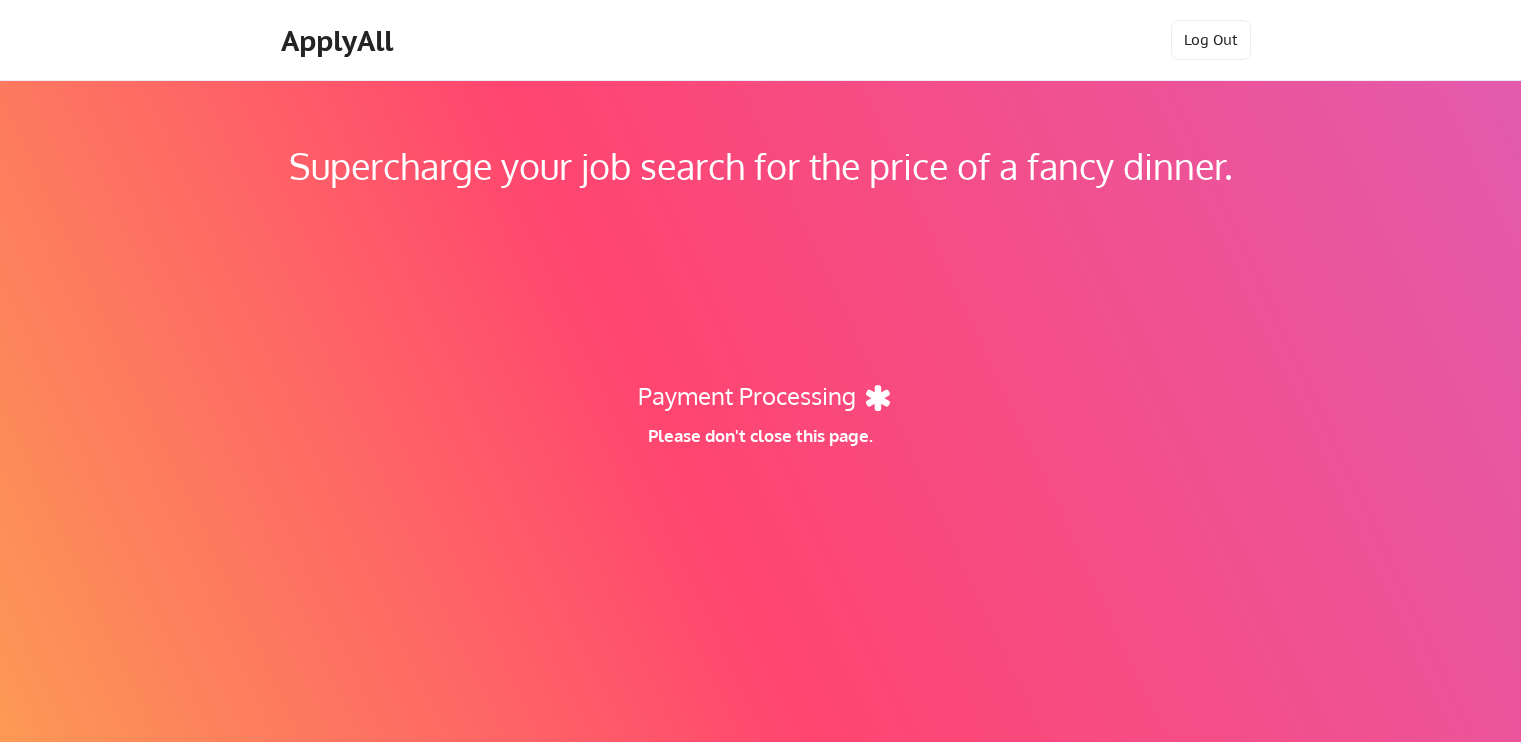 scroll, scrollTop: 0, scrollLeft: 0, axis: both 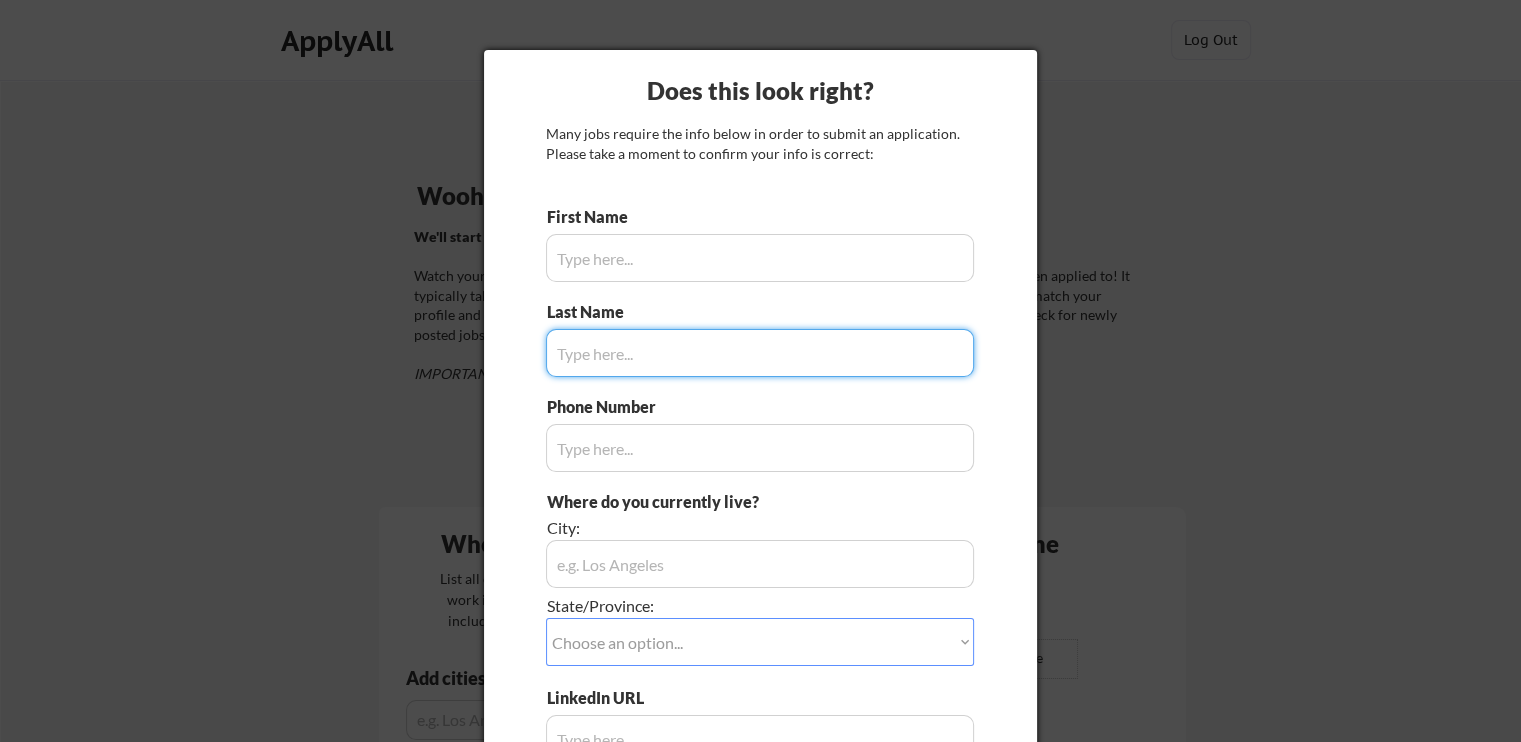 type on "Jordan" 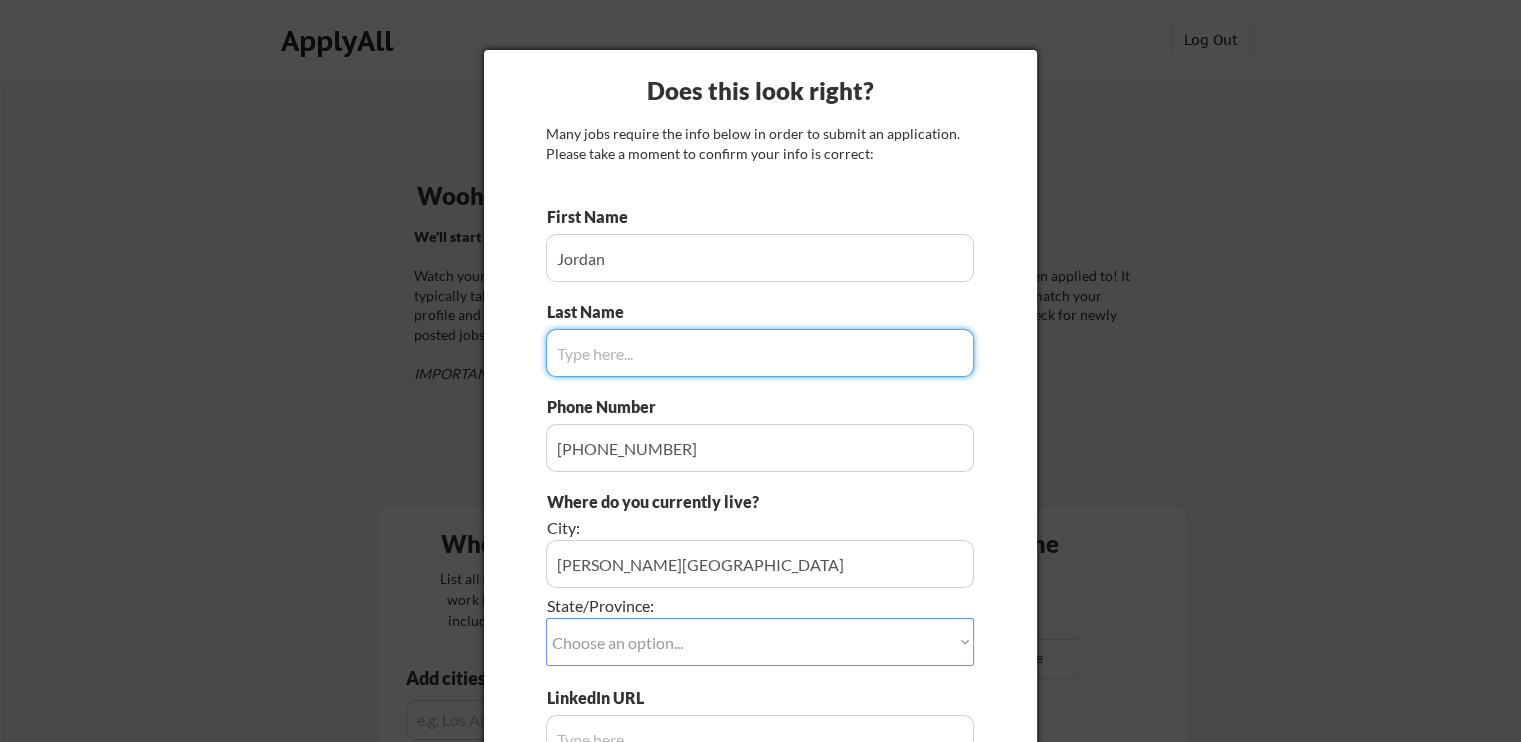 click at bounding box center [760, 353] 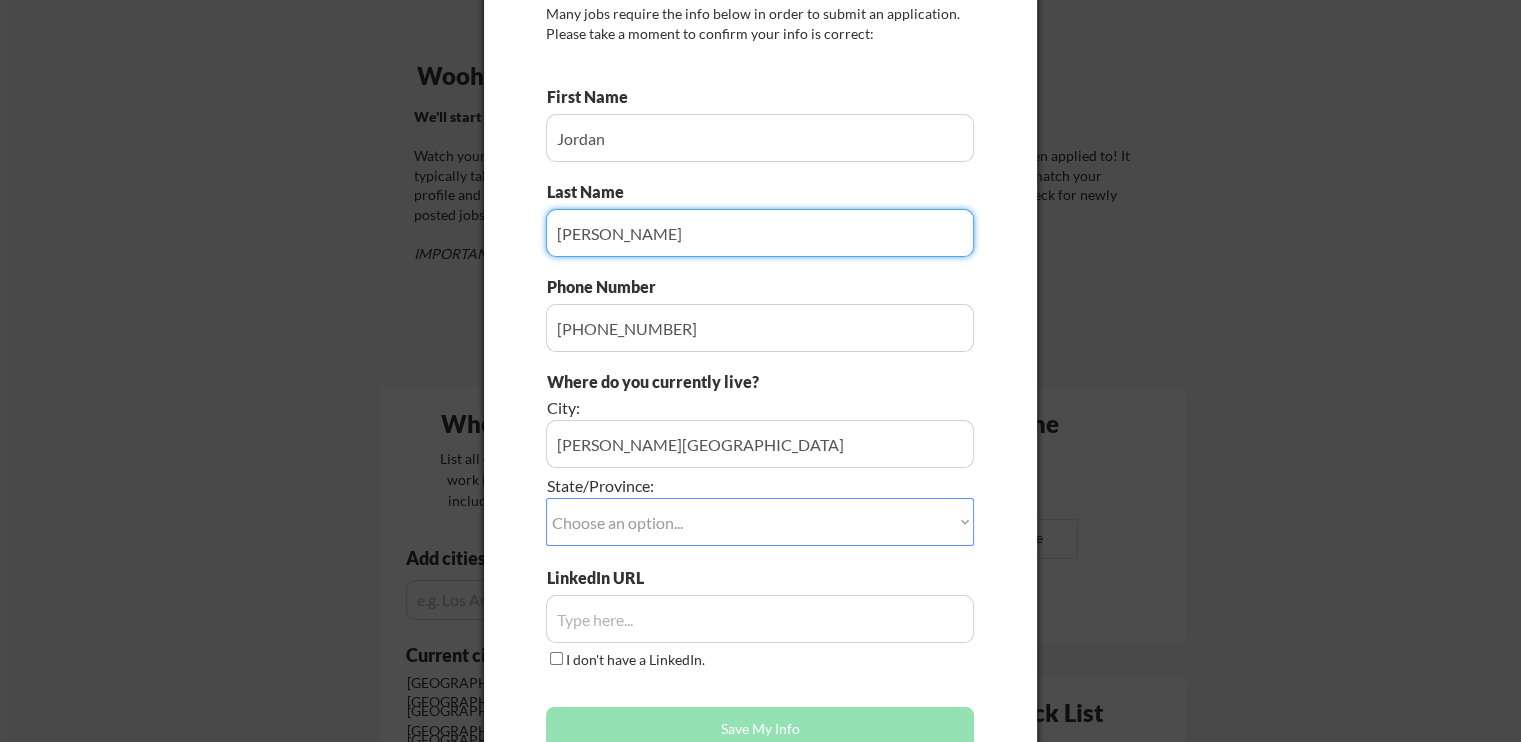 scroll, scrollTop: 300, scrollLeft: 0, axis: vertical 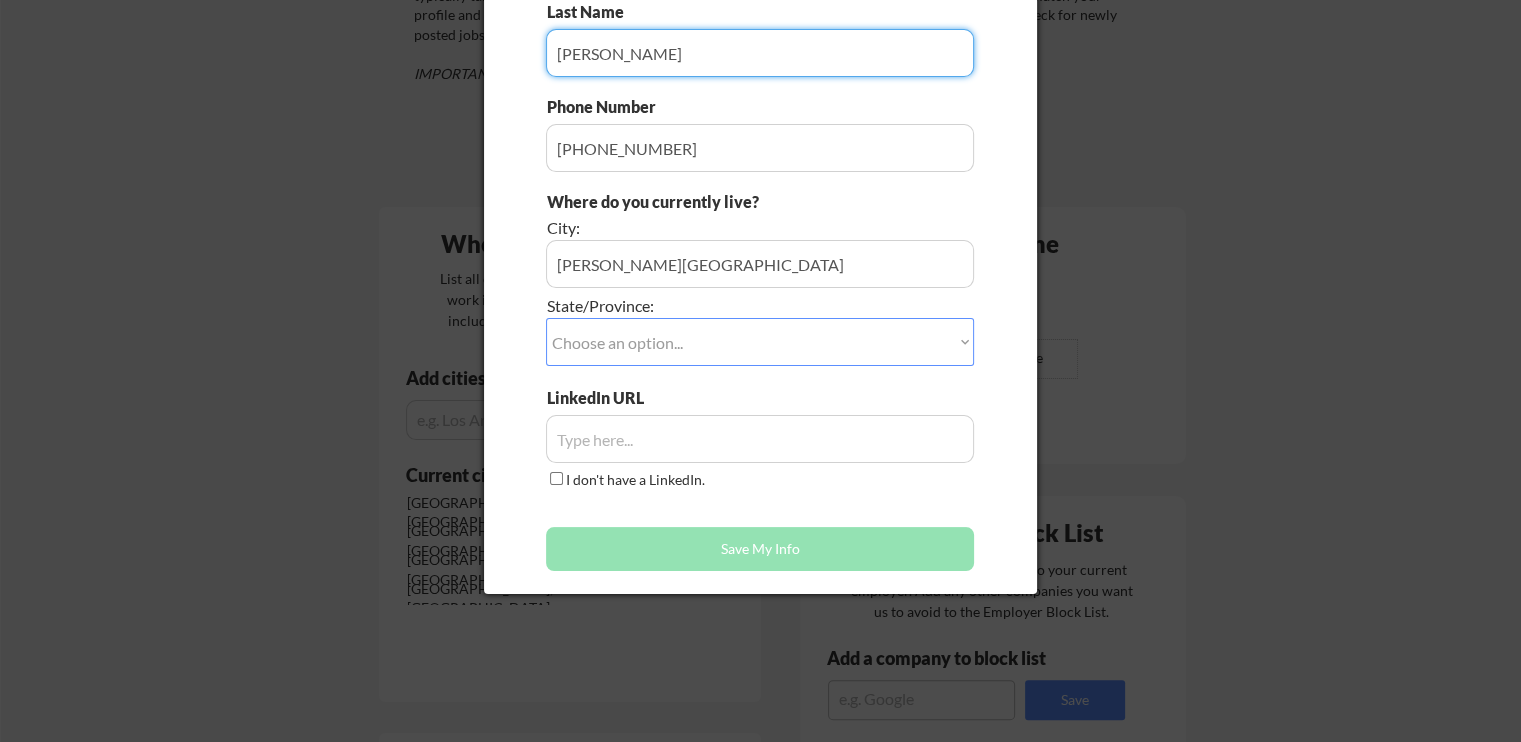 type on "Woodfin" 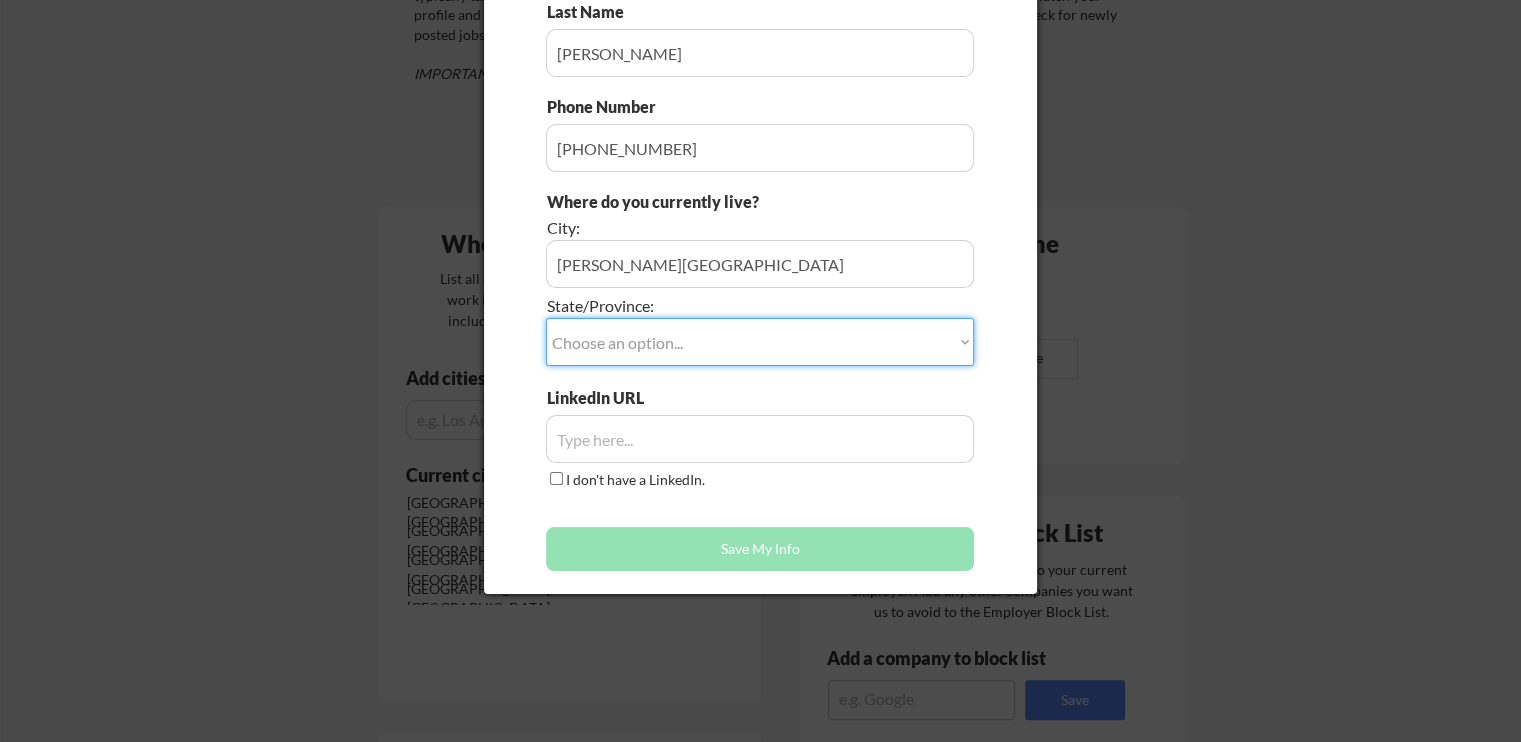click on "Choose an option... Other/Not Applicable Alabama Alaska Alberta Arizona Arkansas British Columbia California Colorado Connecticut Delaware District of Columbia Florida Georgia Hawaii Idaho Illinois Indiana Iowa Kansas Kentucky Labrador Louisiana Maine Manitoba Maryland Massachusetts Michigan Minnesota Mississippi Missouri Montana Nebraska Nevada New Brunswick New Hampshire New Jersey New Mexico New York Newfoundland North Carolina North Dakota Northwest Territories Nova Scotia Nunavut Ohio Oklahoma Ontario Oregon Pennsylvania Prince Edward Island Quebec Rhode Island Saskatchewan South Carolina South Dakota Tennessee Texas Utah Vermont Virginia Washington West Virginia Wisconsin Wyoming Yukon" at bounding box center [760, 342] 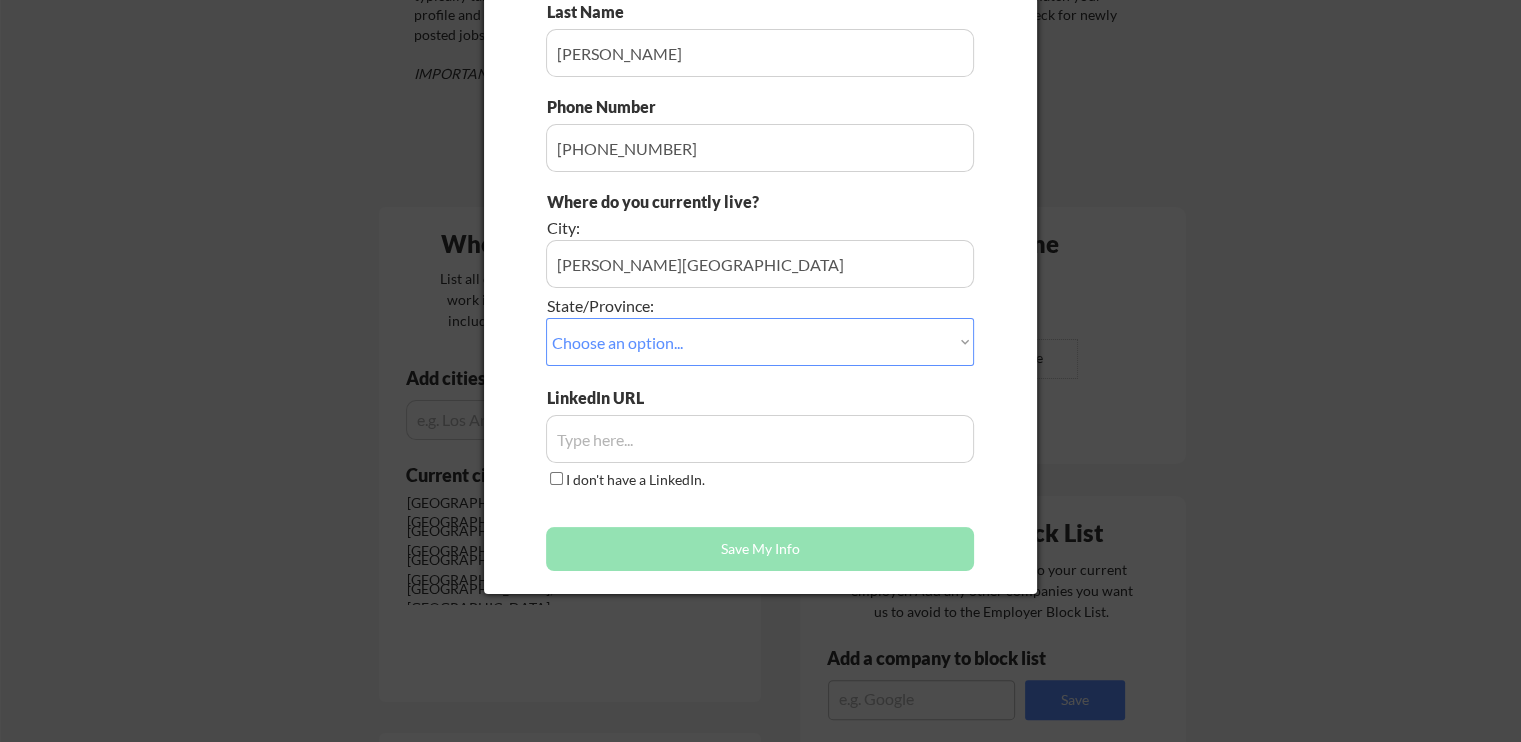 click at bounding box center [760, 439] 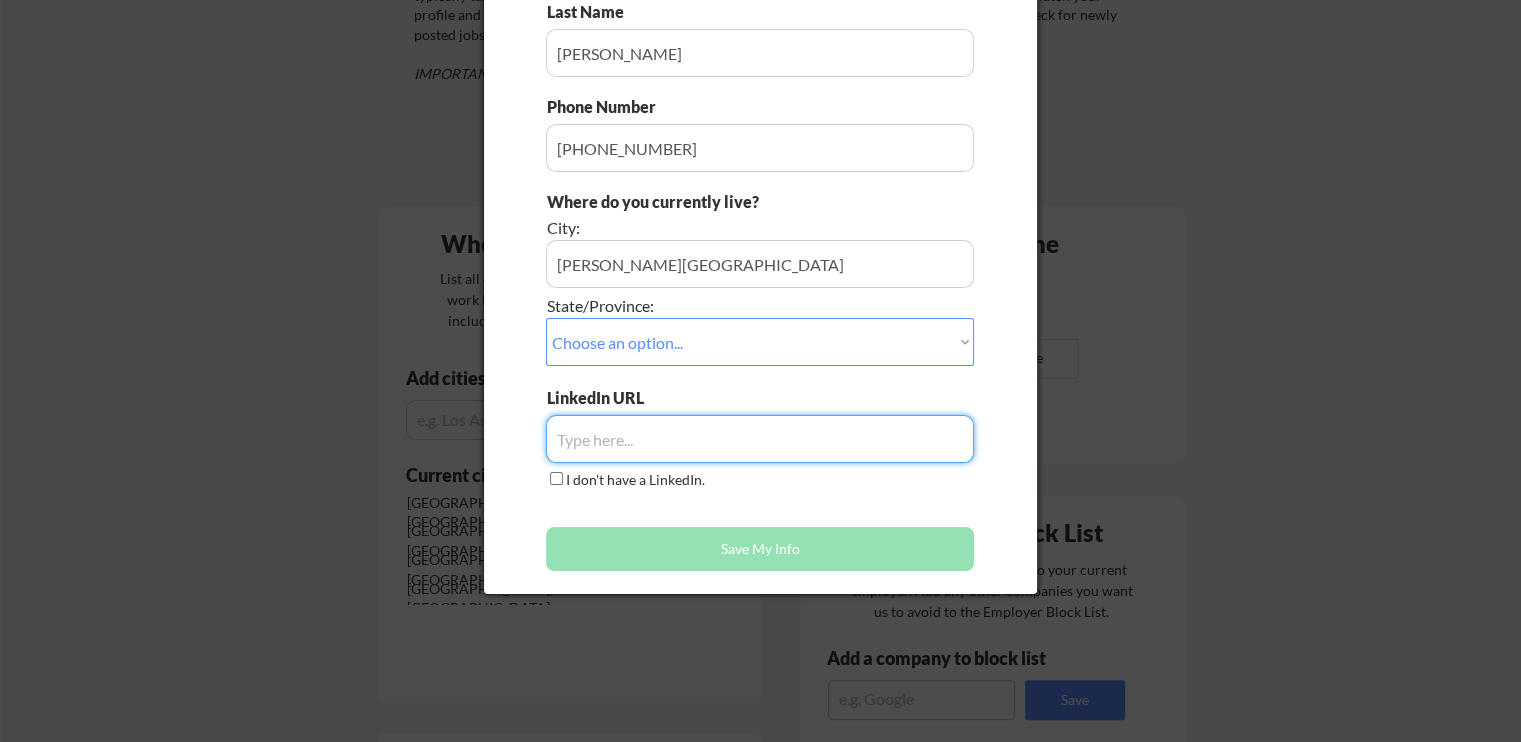 paste on "https://www.linkedin.com/in/jordan-woodifn-668231126/" 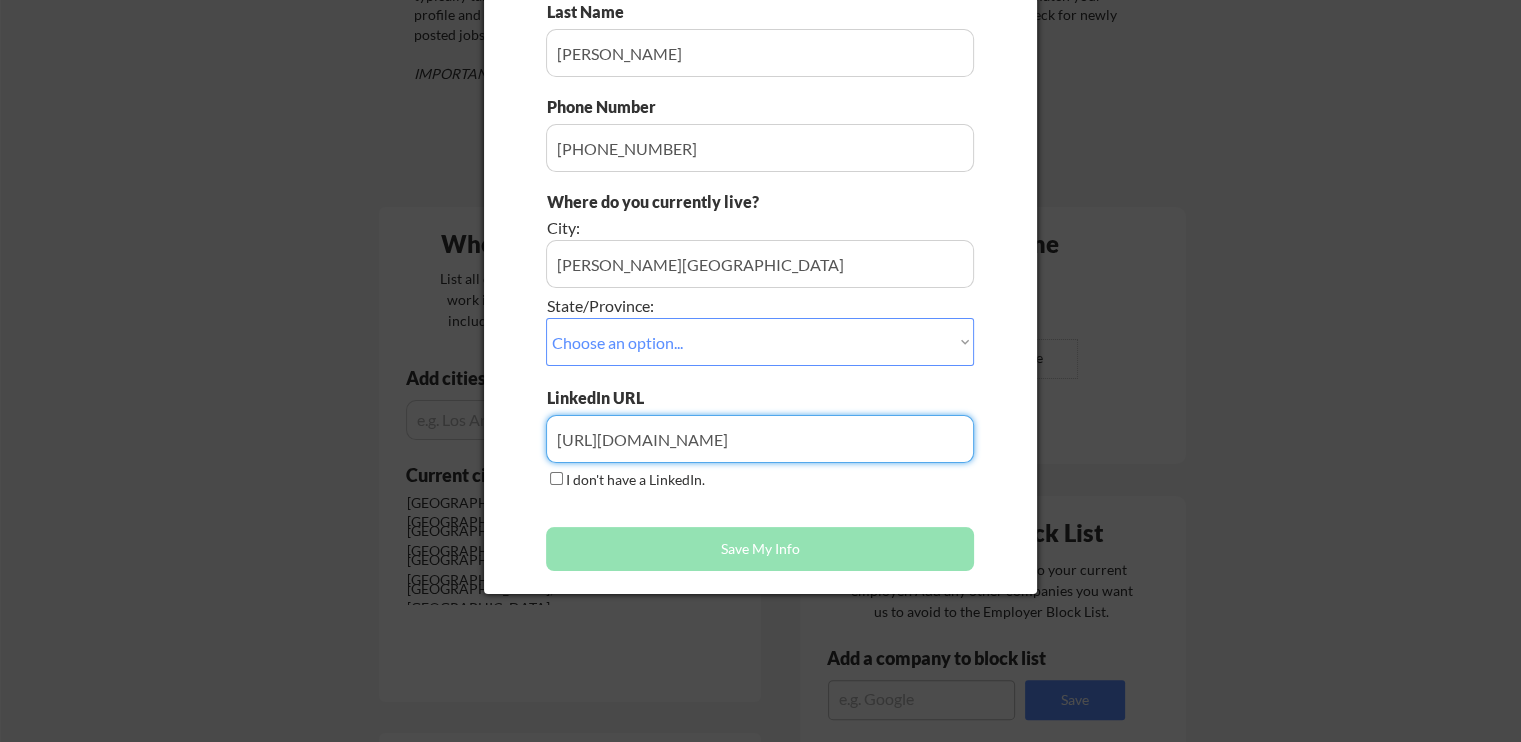 scroll, scrollTop: 0, scrollLeft: 1, axis: horizontal 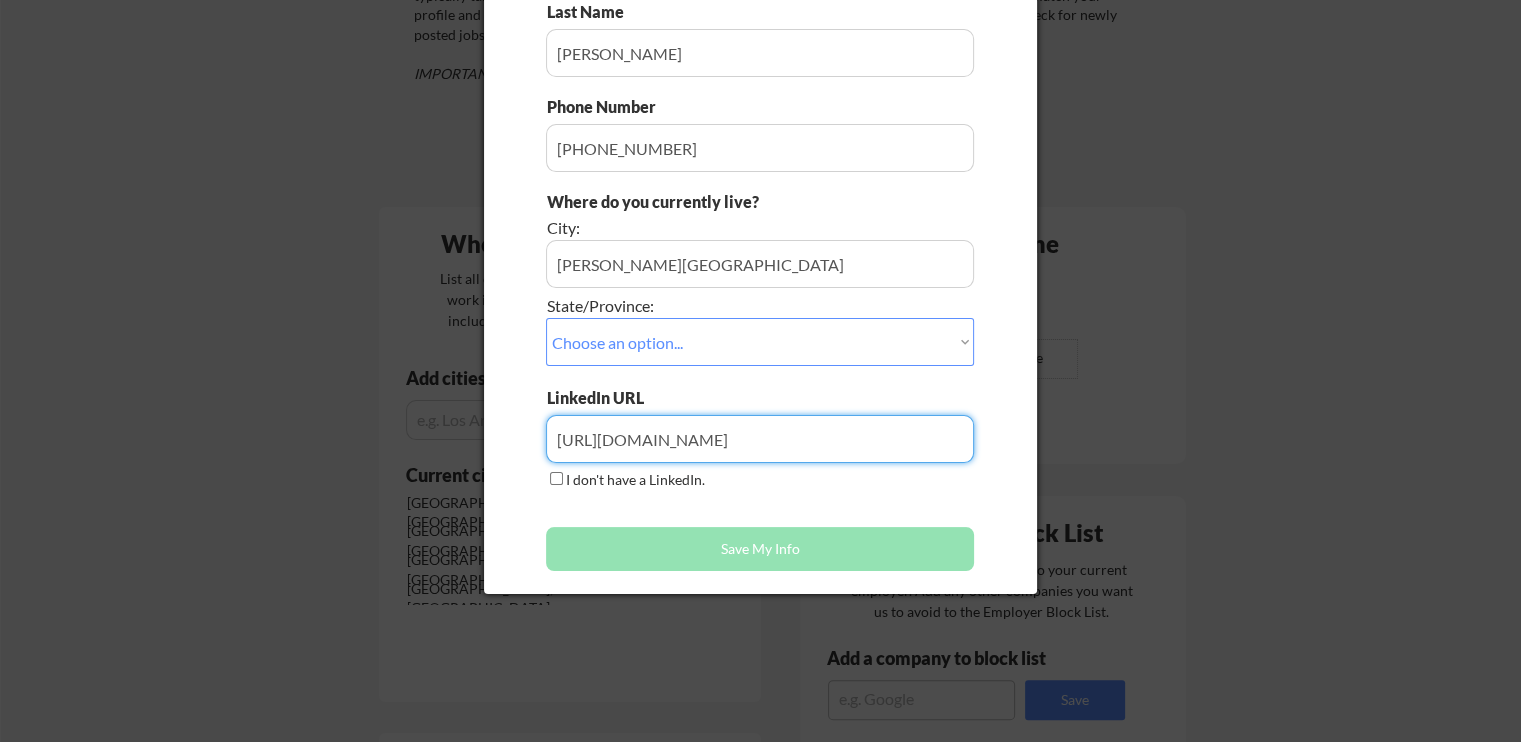 type on "https://www.linkedin.com/in/jordan-woodifn-668231126/" 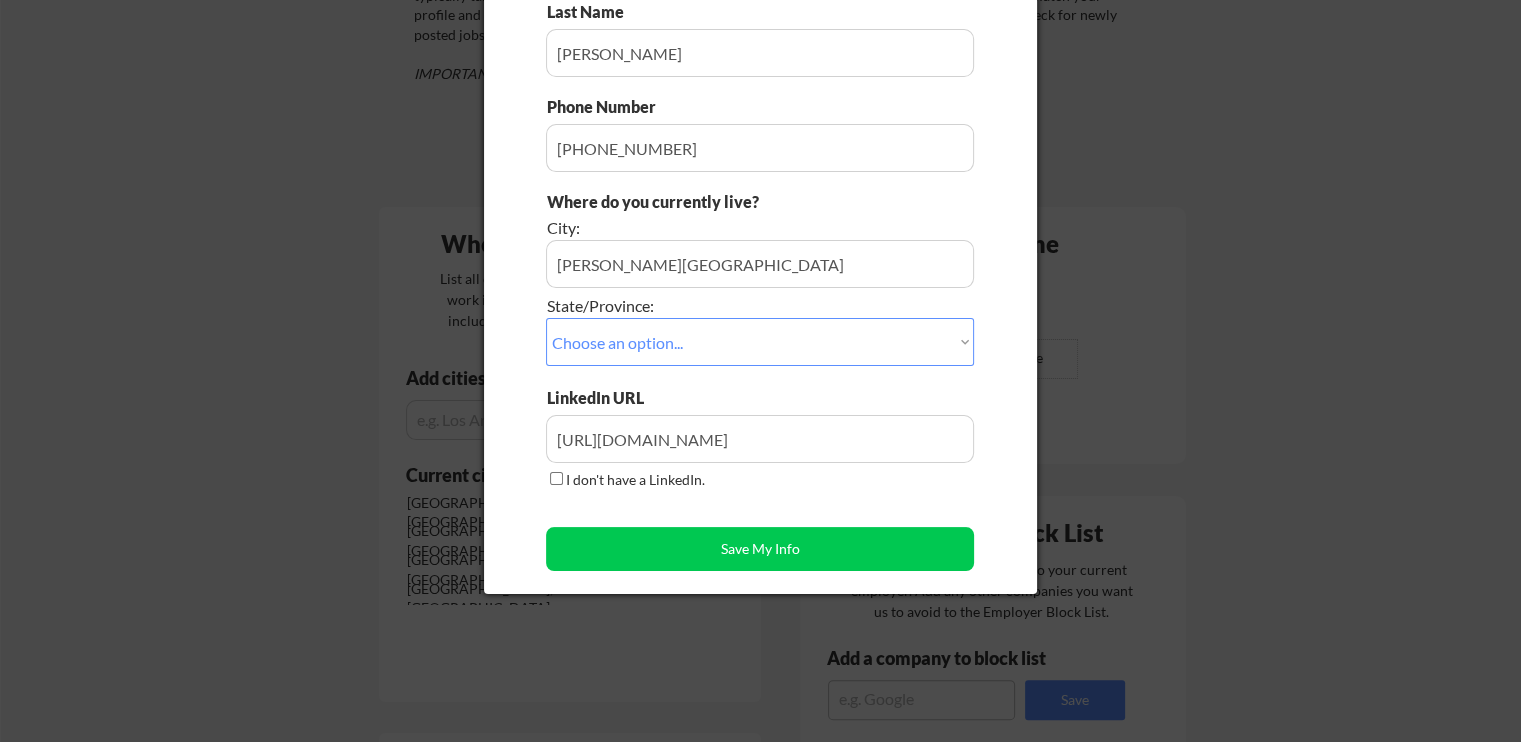 click on "Save My Info" at bounding box center [760, 549] 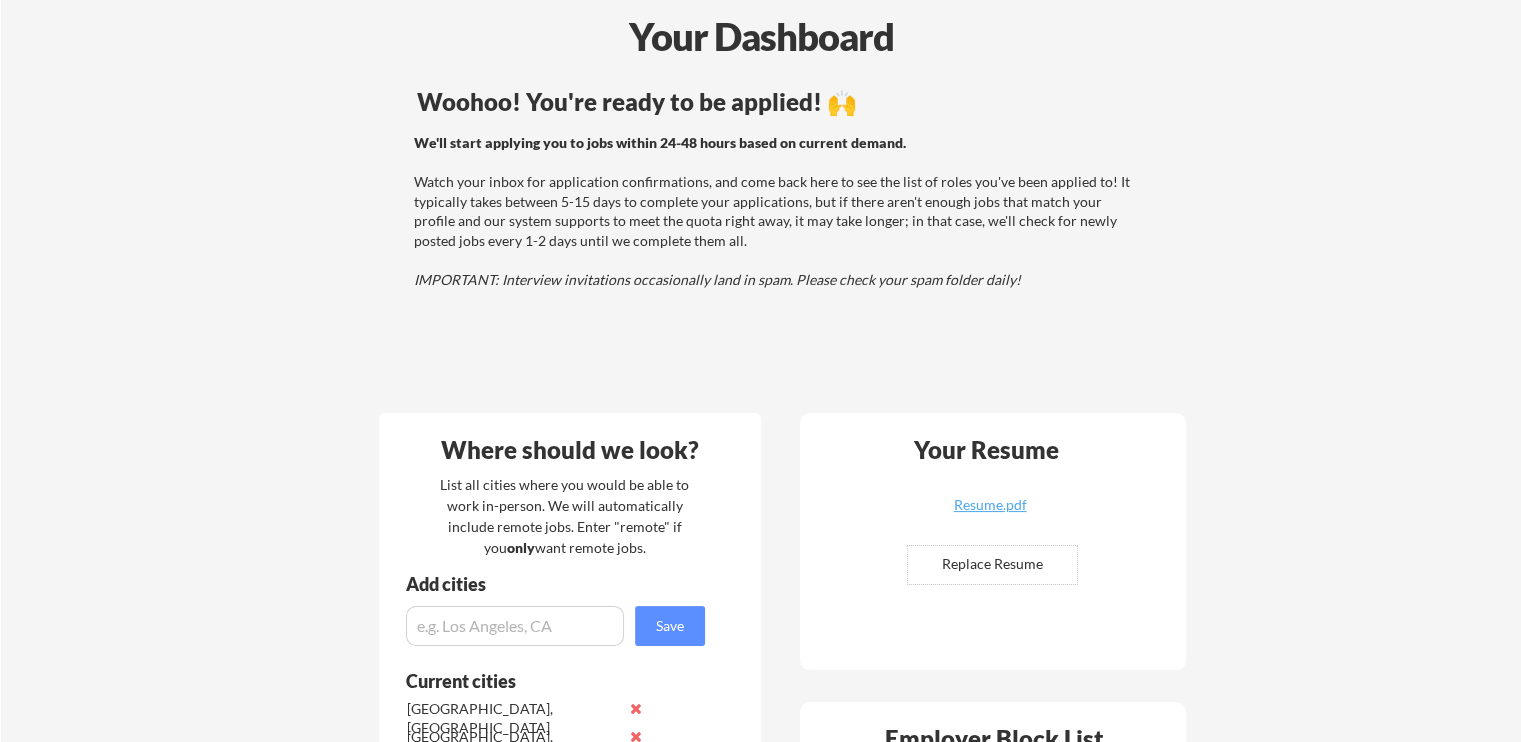 scroll, scrollTop: 0, scrollLeft: 0, axis: both 